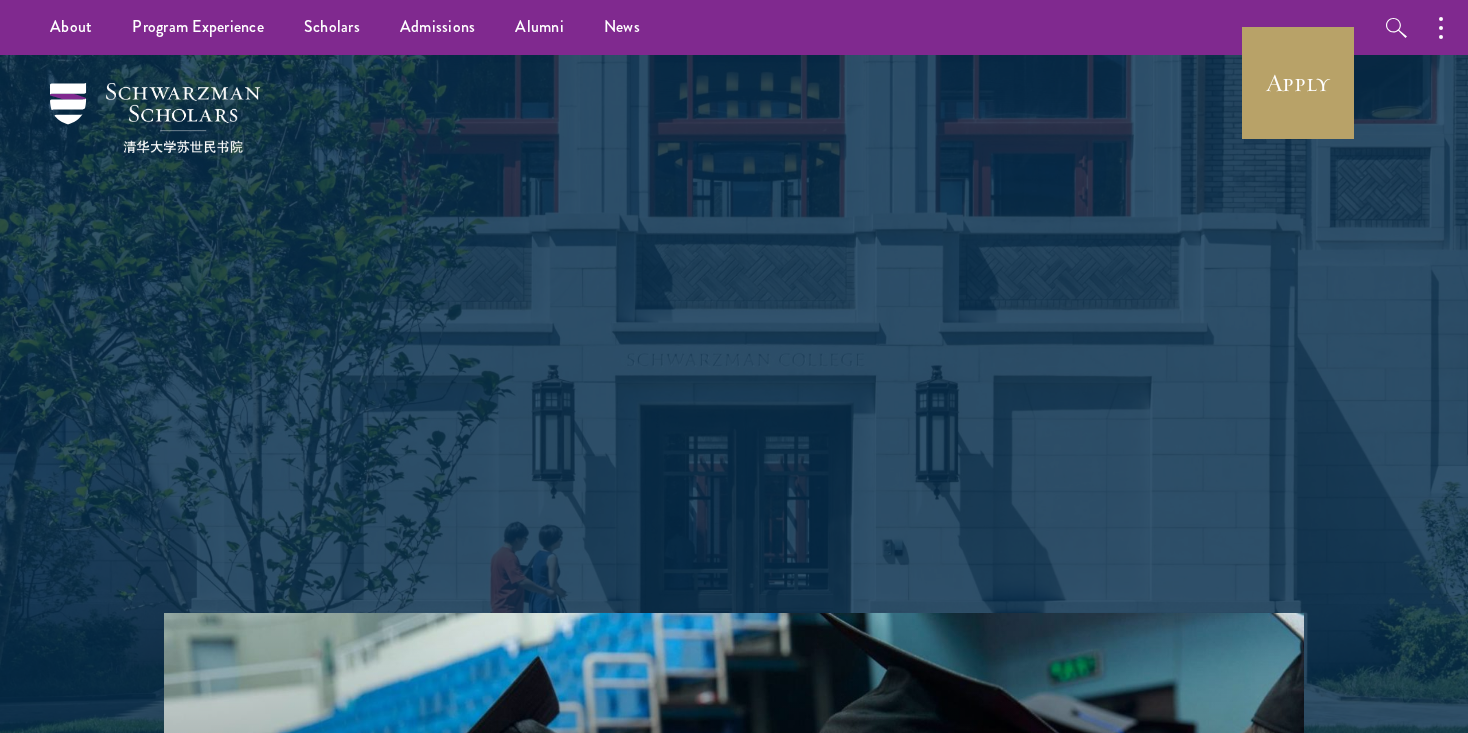 scroll, scrollTop: 0, scrollLeft: 0, axis: both 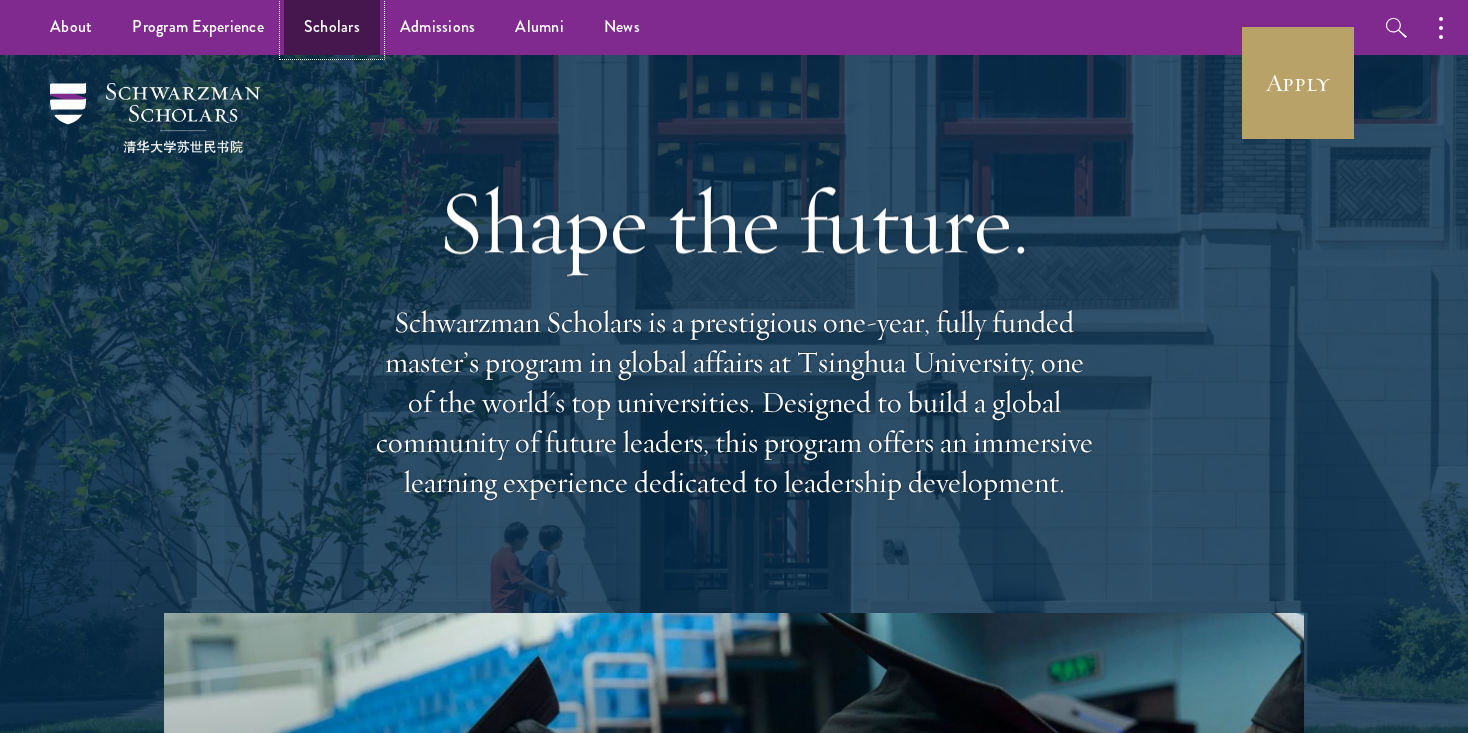 click on "Scholars" at bounding box center [332, 27] 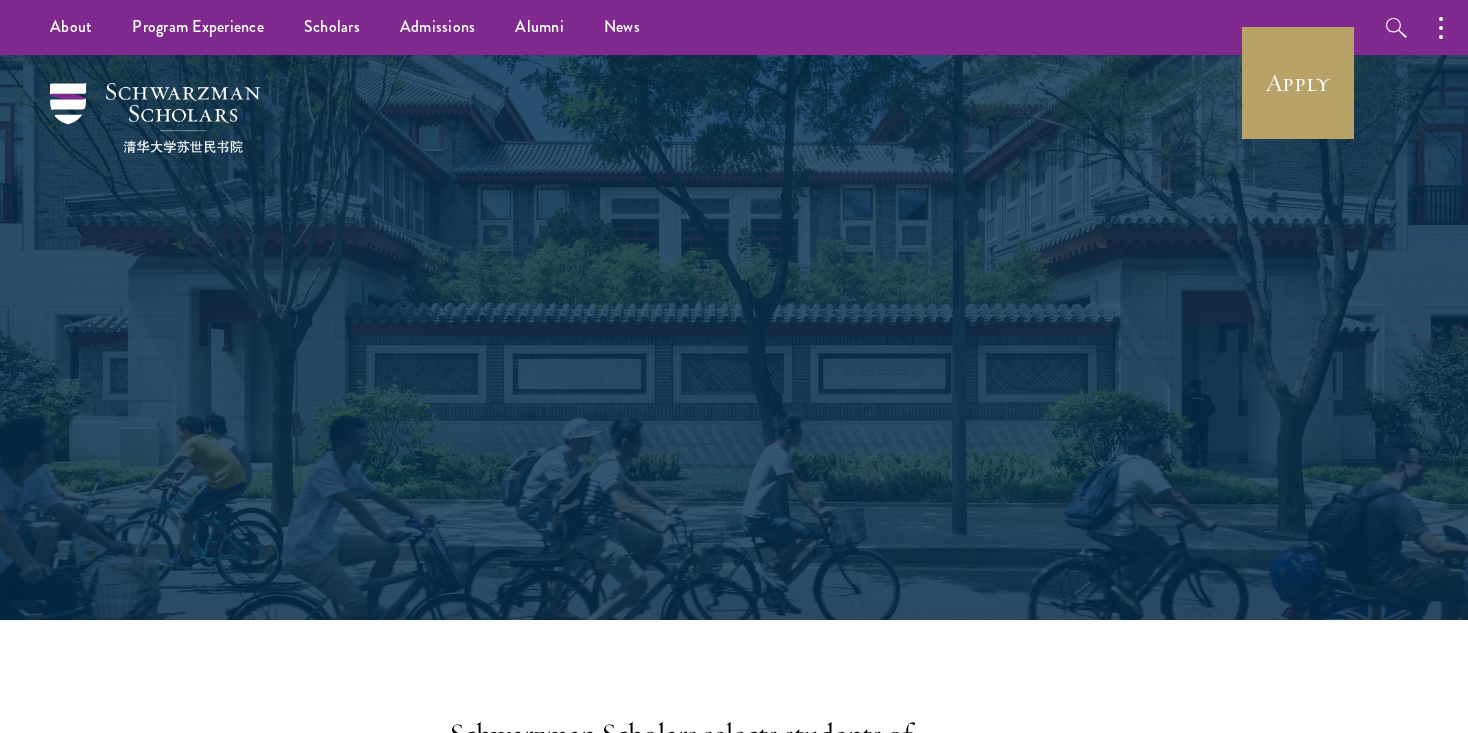 scroll, scrollTop: 0, scrollLeft: 0, axis: both 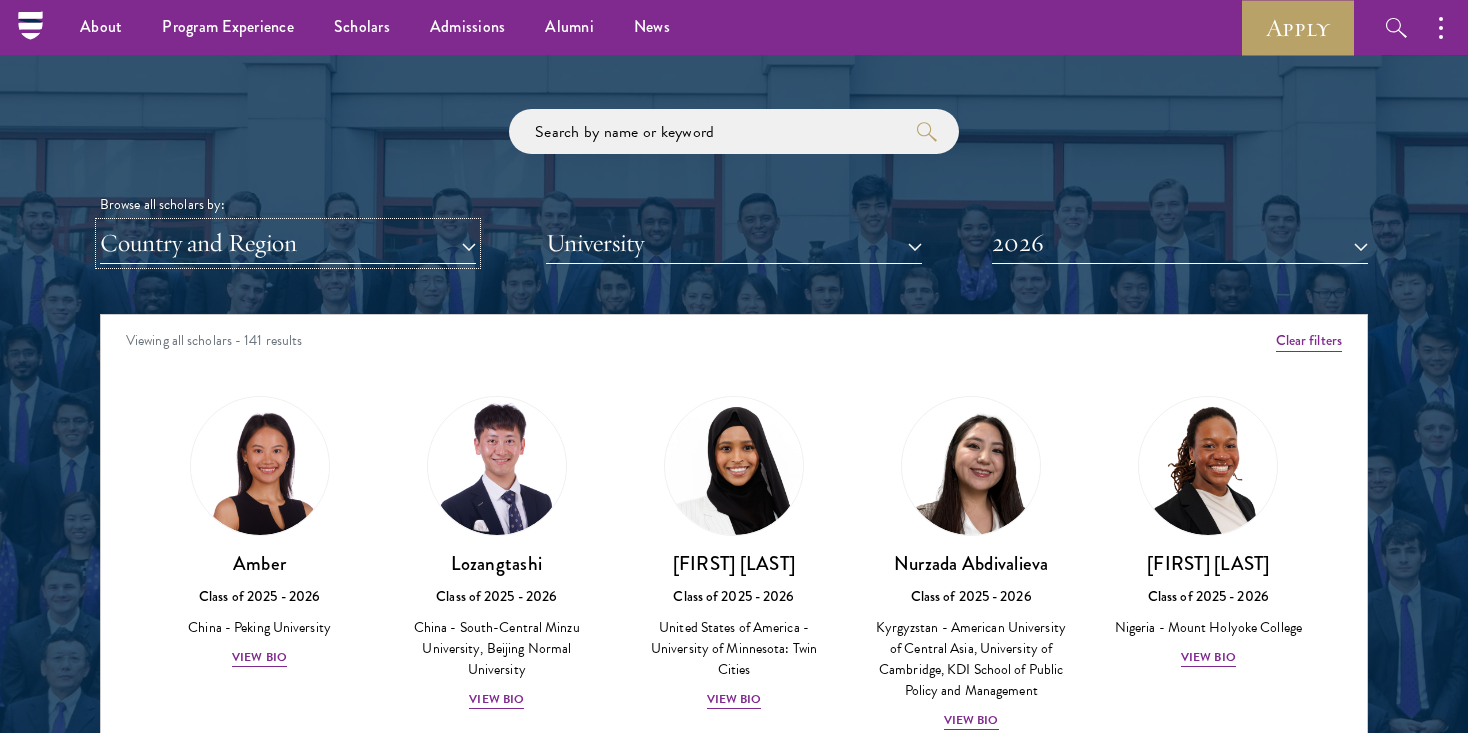 click on "Country and Region" at bounding box center [288, 243] 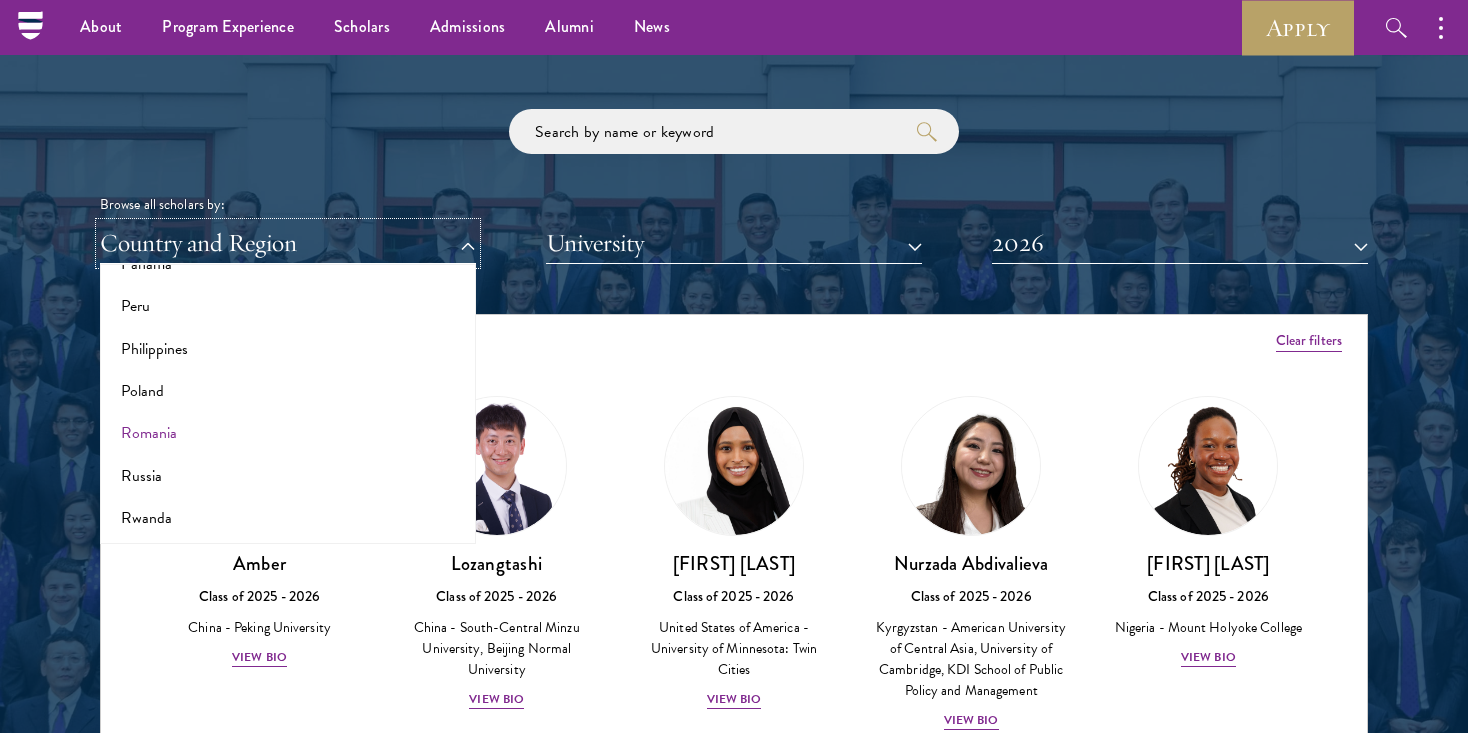 scroll, scrollTop: 3050, scrollLeft: 0, axis: vertical 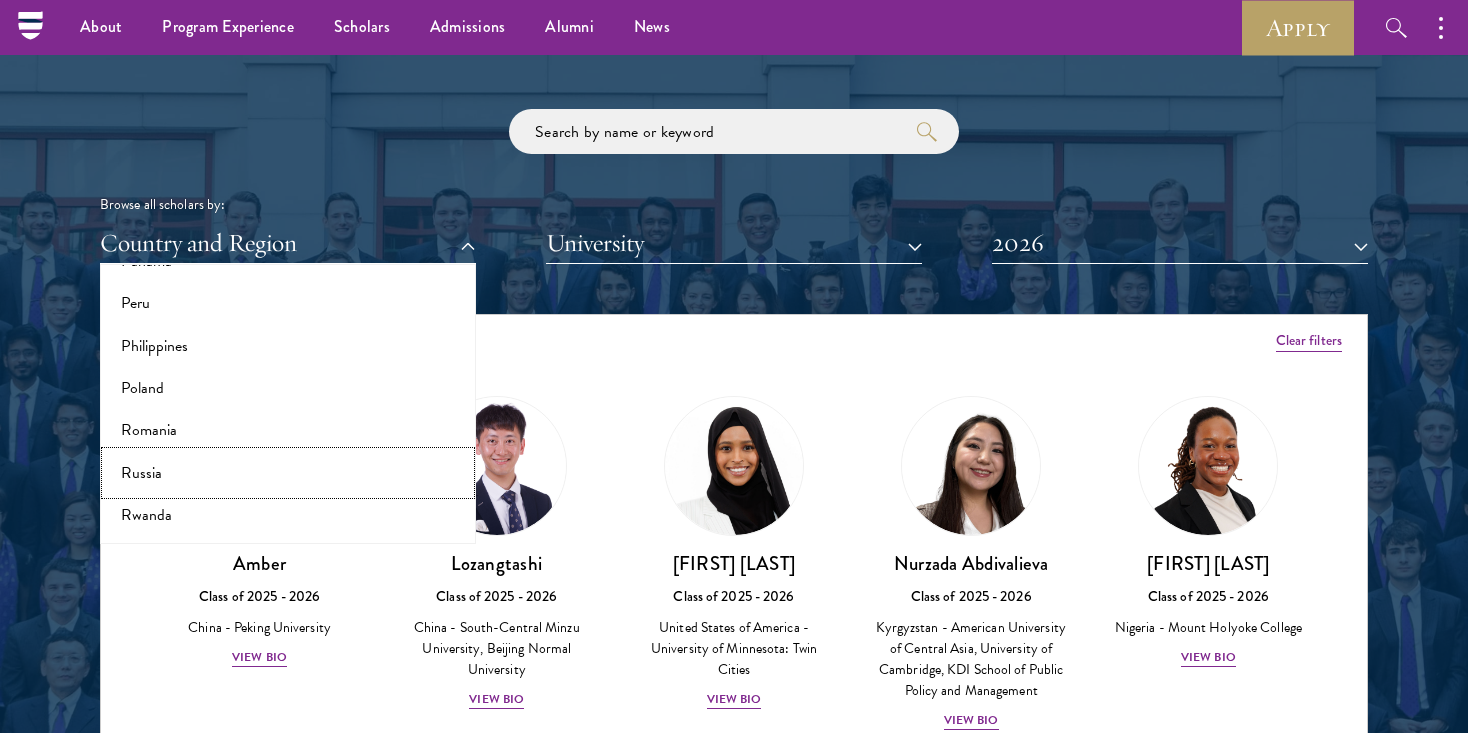 click on "Russia" at bounding box center [288, 473] 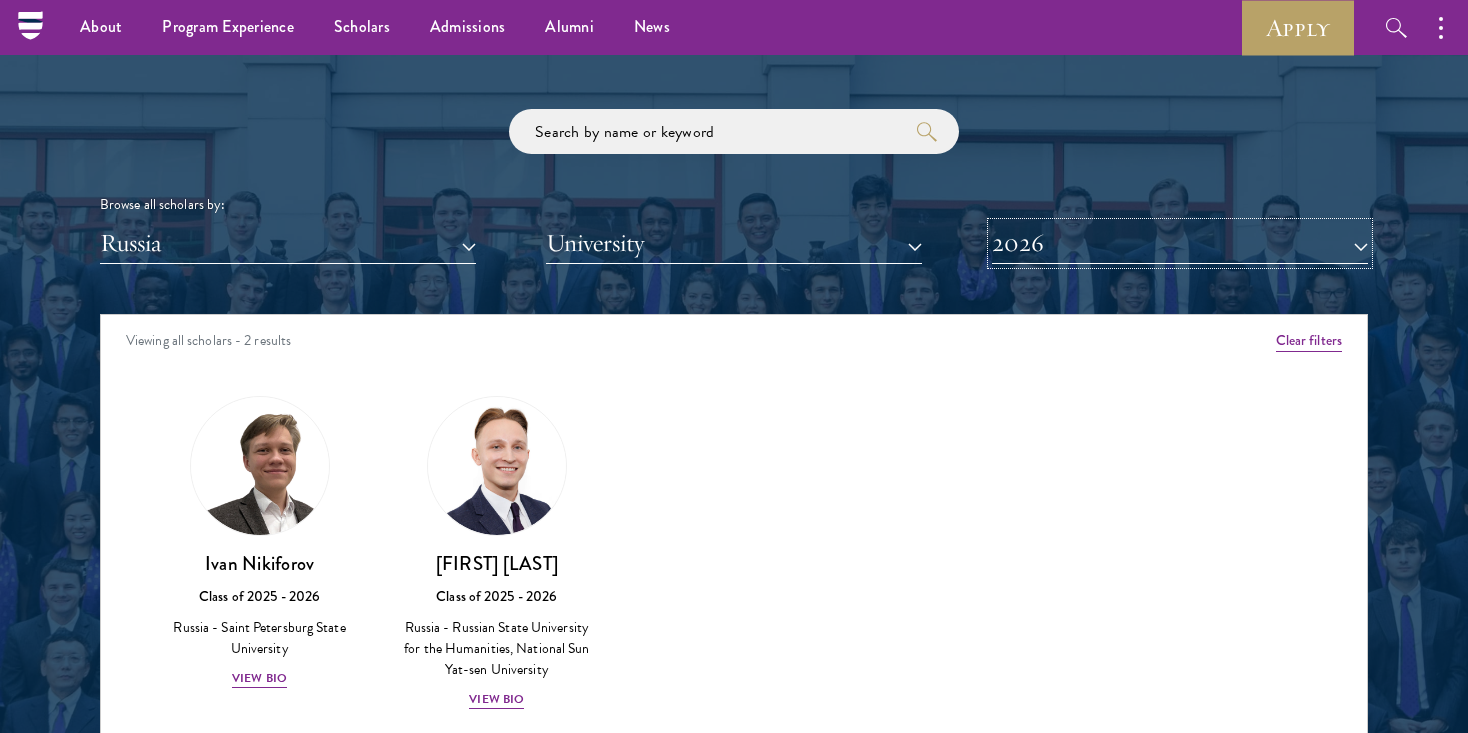 click on "2026" at bounding box center [1180, 243] 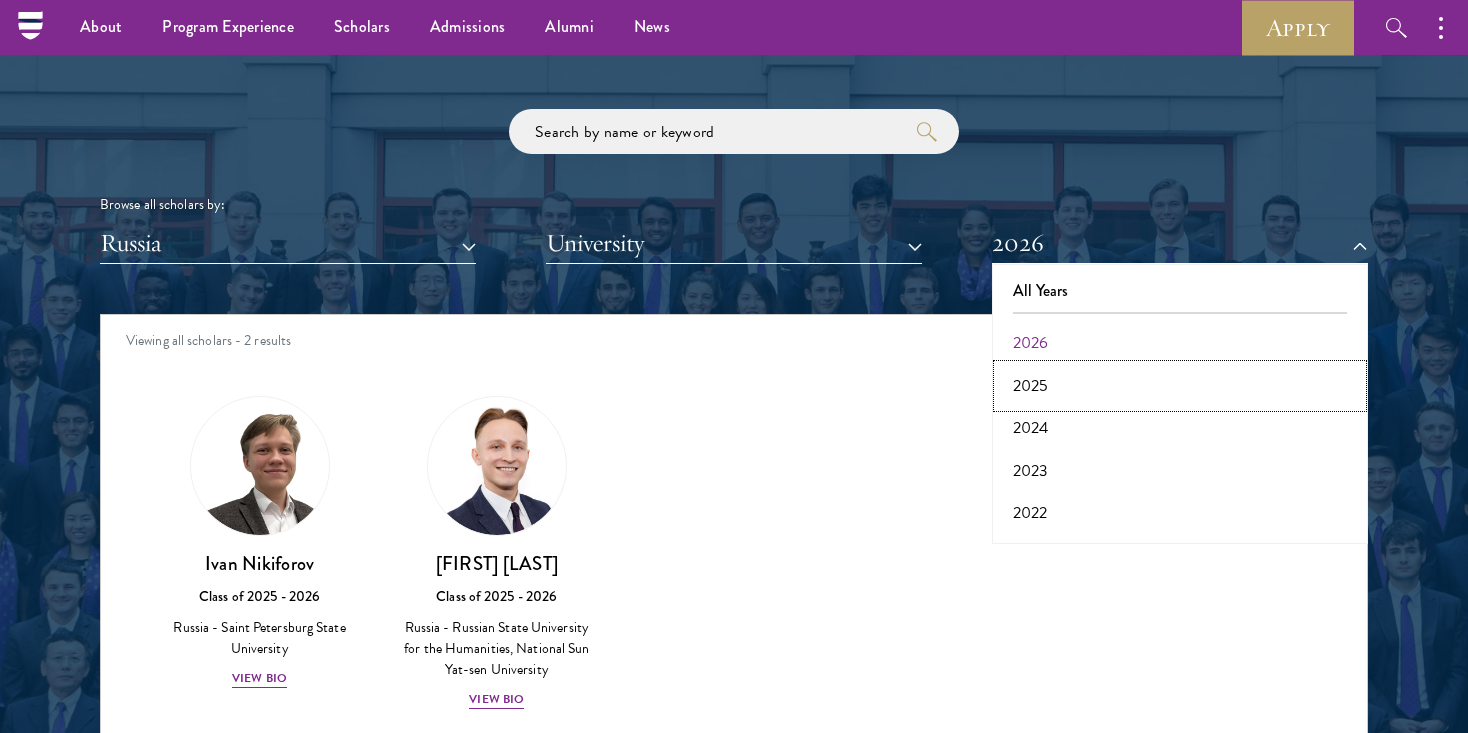 click on "2025" at bounding box center (1180, 386) 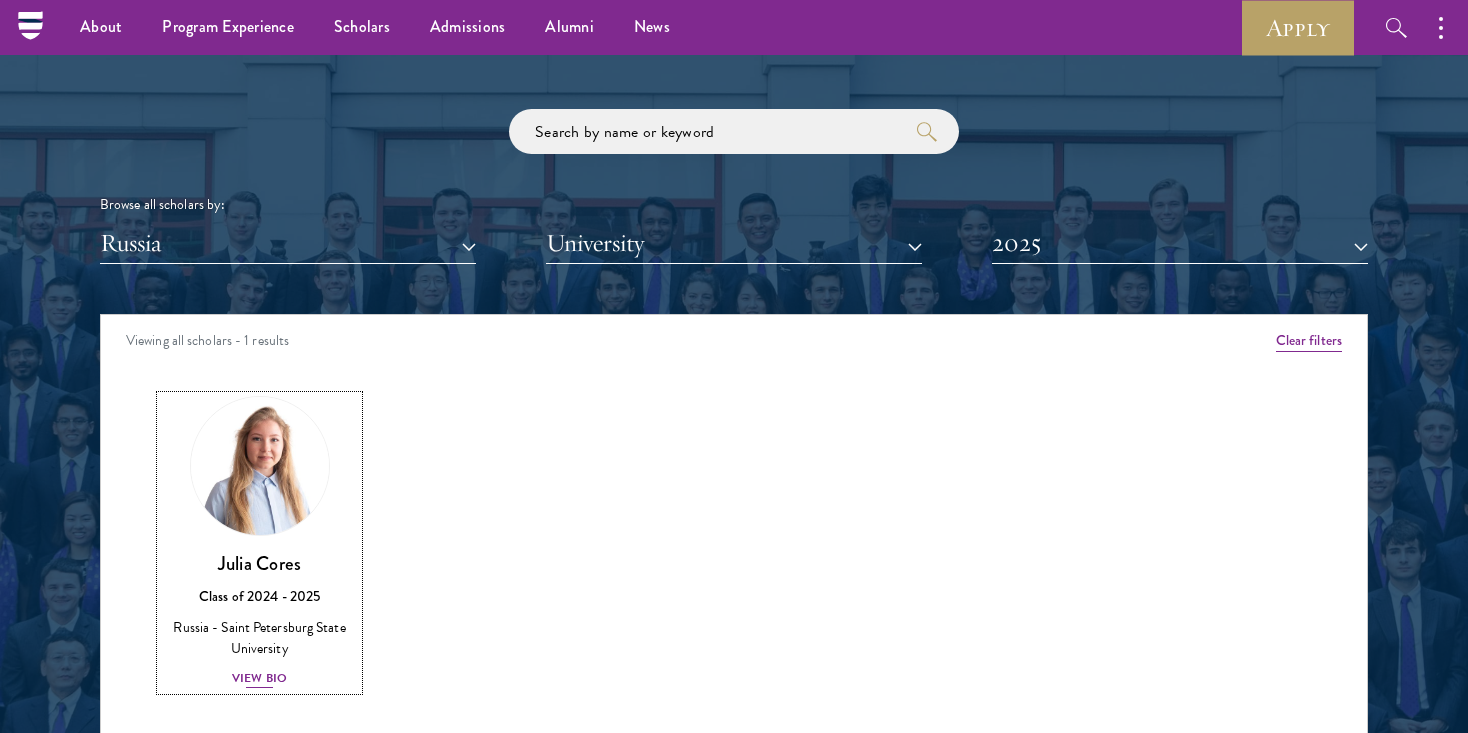click at bounding box center [260, 466] 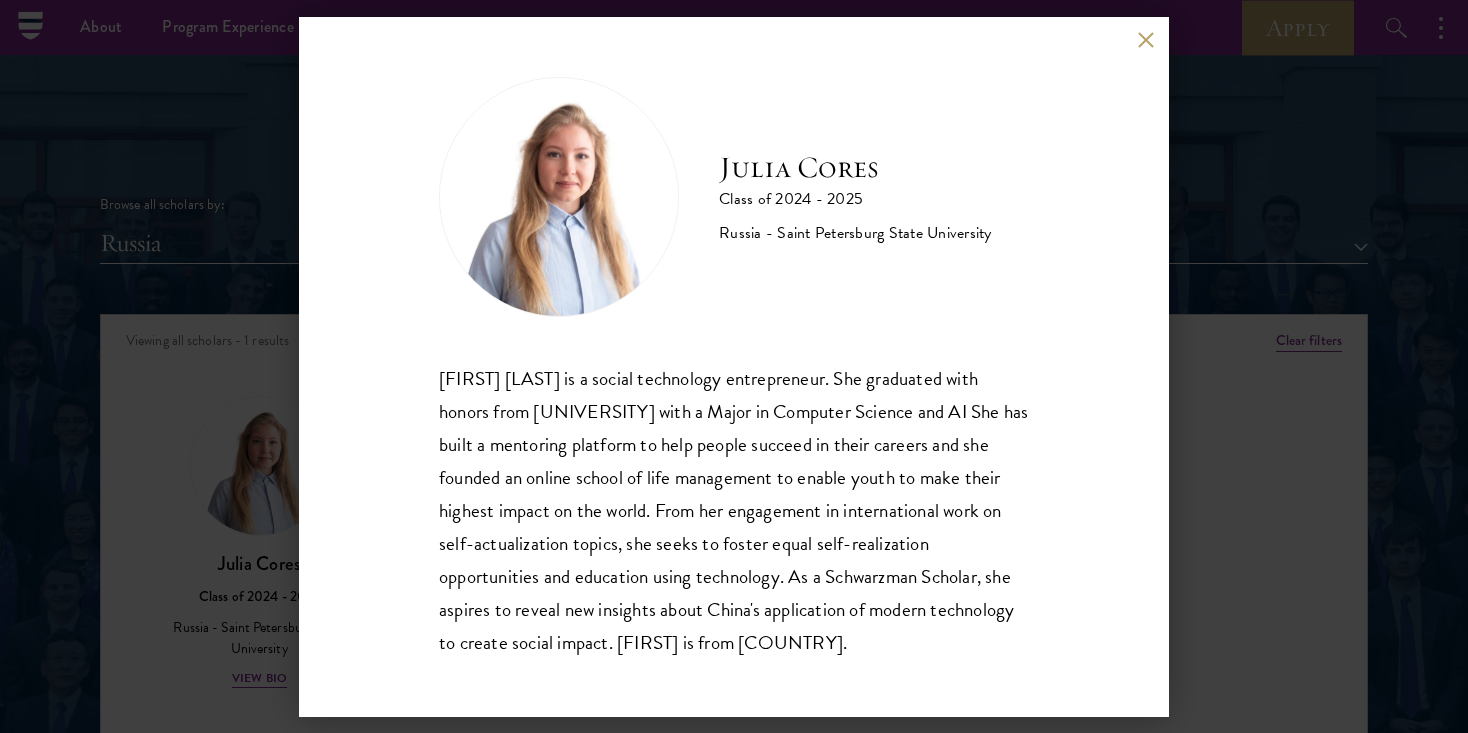 click on "[FIRST] [LAST] is a social technology entrepreneur. She graduated with honors from [CITY] State University with a Major in Computer Science and AI She has built a mentoring platform to help people succeed in their careers and she founded an online school of life management to enable youth to make their highest impact on the world. From her engagement in international work on self-actualization topics, she seeks to foster equal self-realization opportunities and education using technology. As a Schwarzman Scholar, she aspires to reveal new insights about China's application of modern technology to create social impact. [FIRST] is from [COUNTRY]." at bounding box center (734, 366) 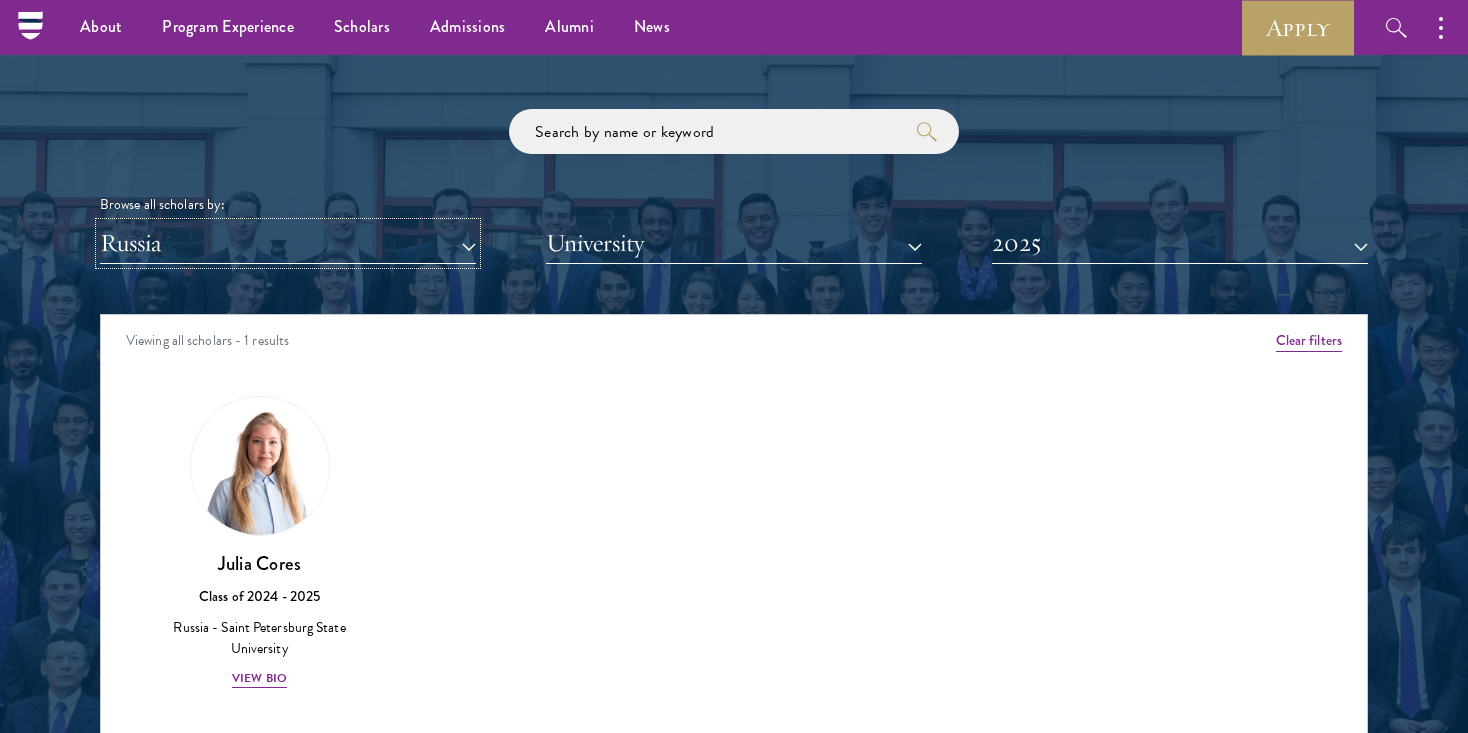 click on "Russia" at bounding box center [288, 243] 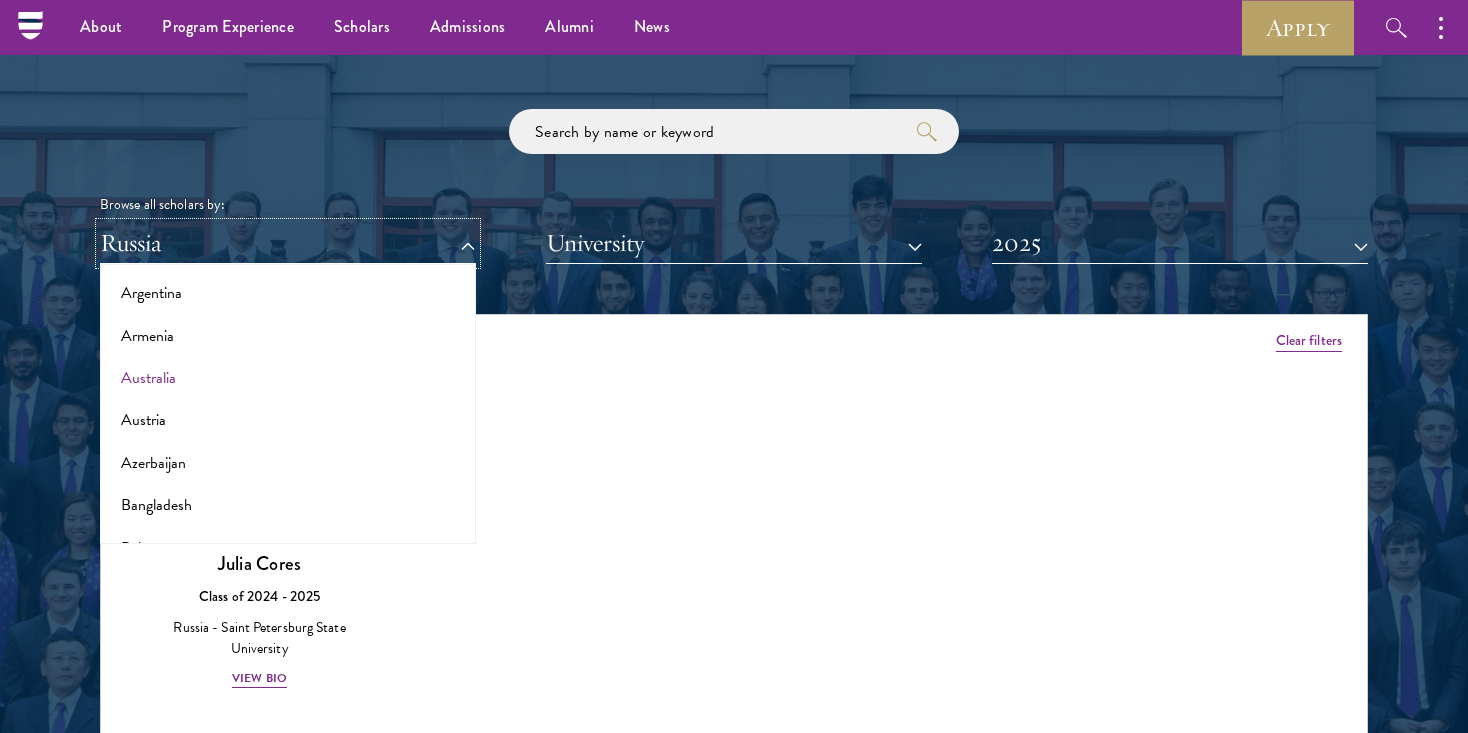scroll, scrollTop: 0, scrollLeft: 0, axis: both 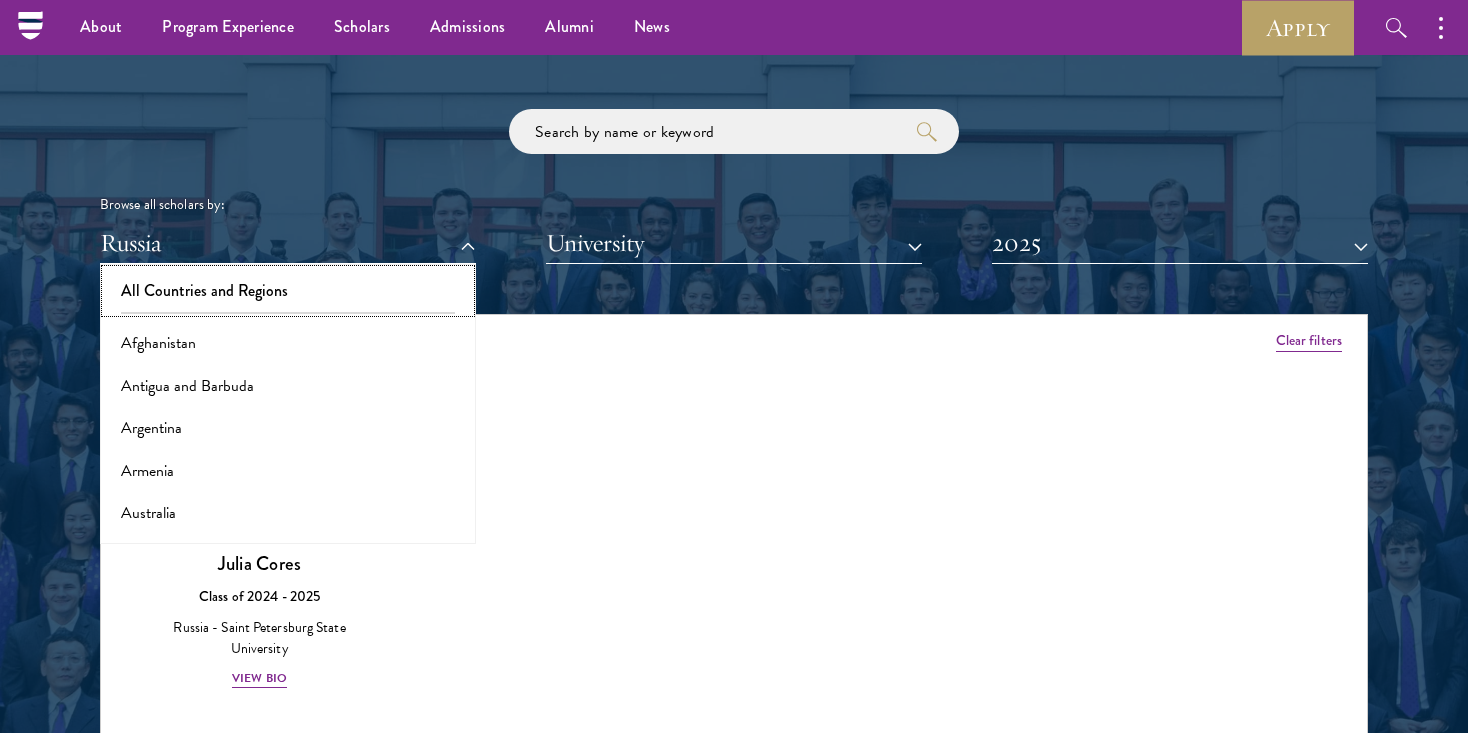 click on "All Countries and Regions" at bounding box center (288, 291) 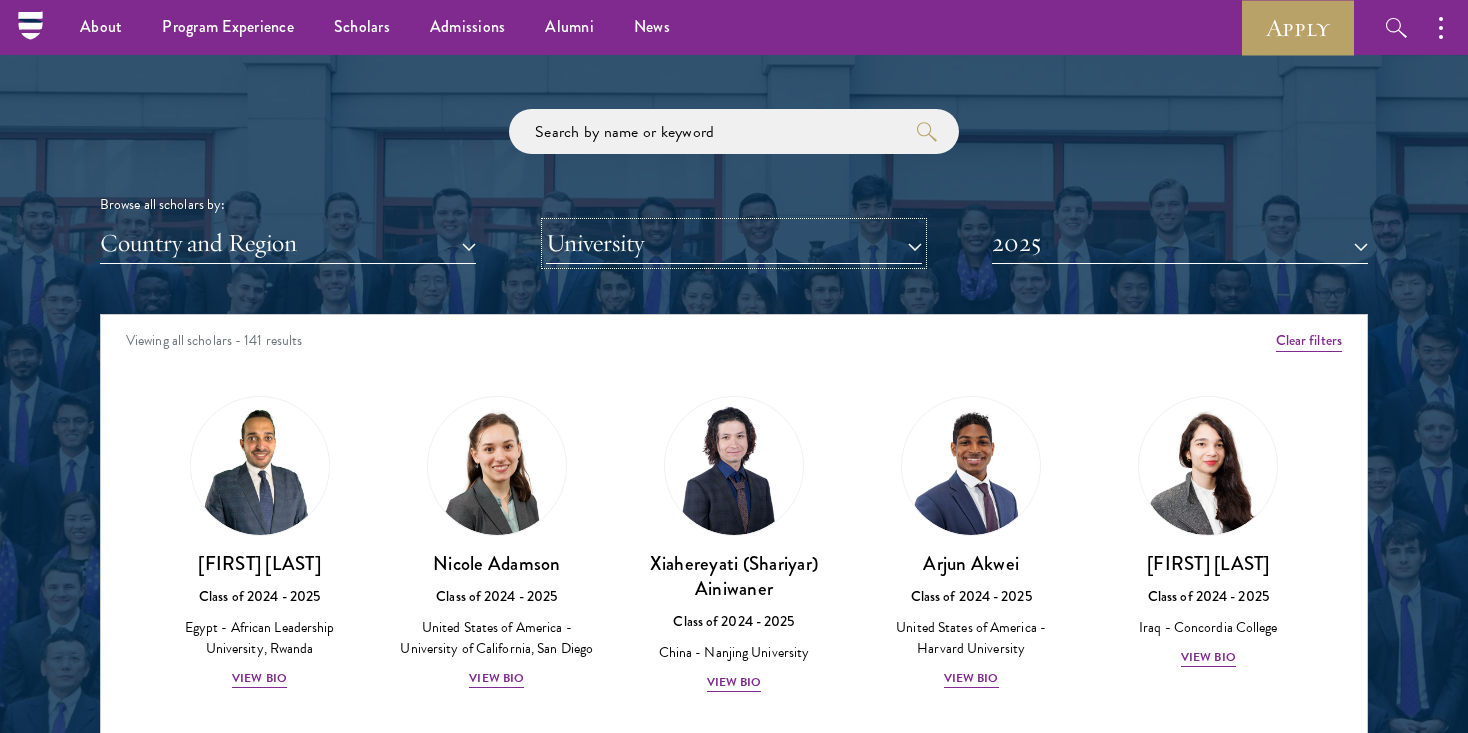 click on "University" at bounding box center (734, 243) 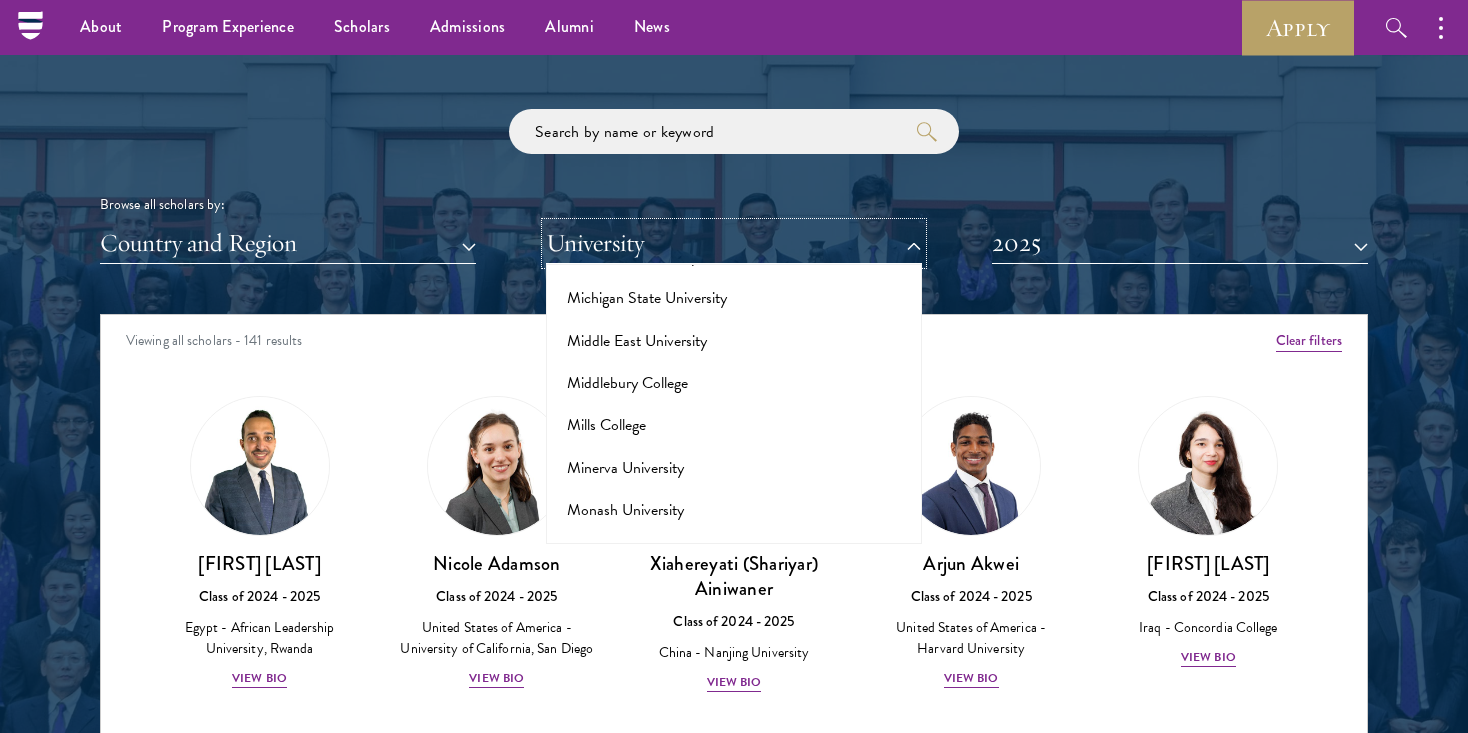 scroll, scrollTop: 7268, scrollLeft: 0, axis: vertical 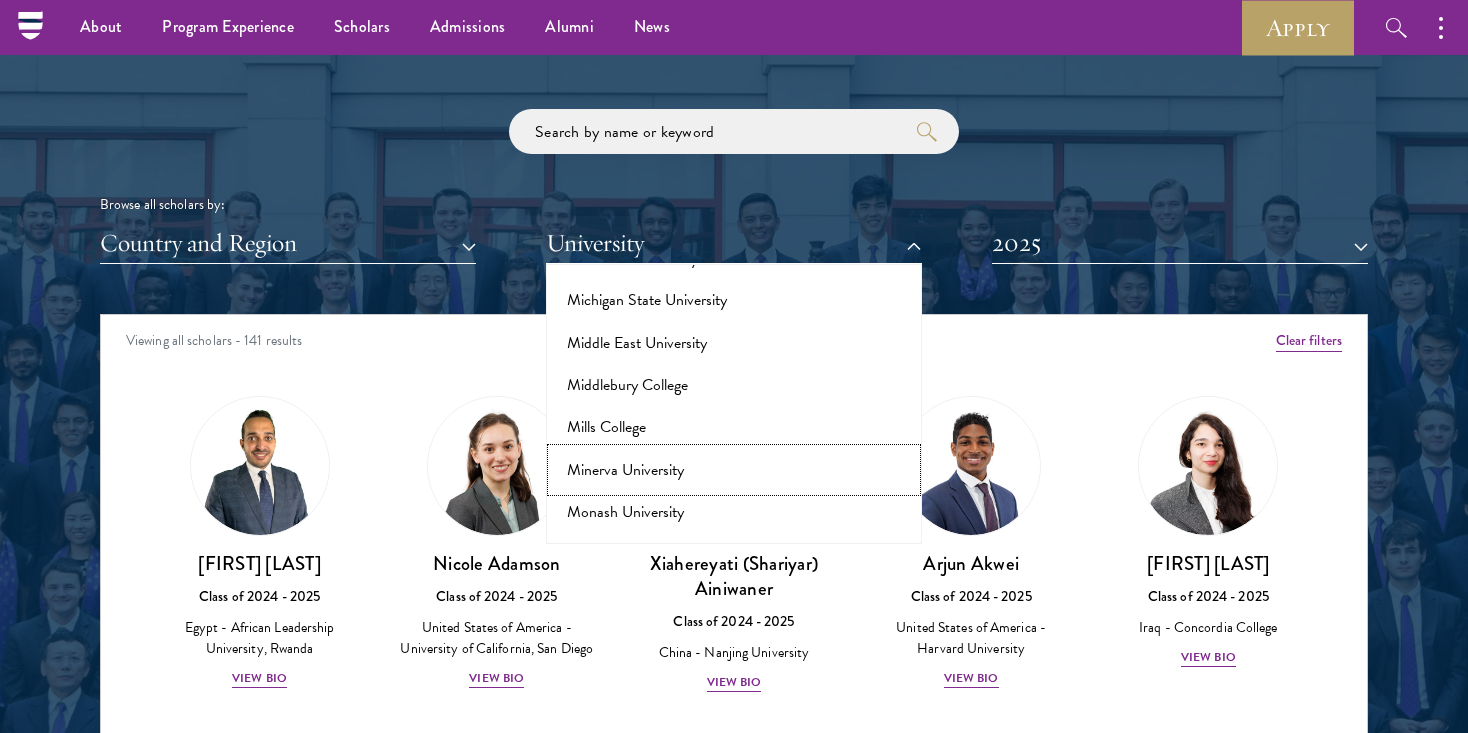 click on "Minerva University" at bounding box center [734, 470] 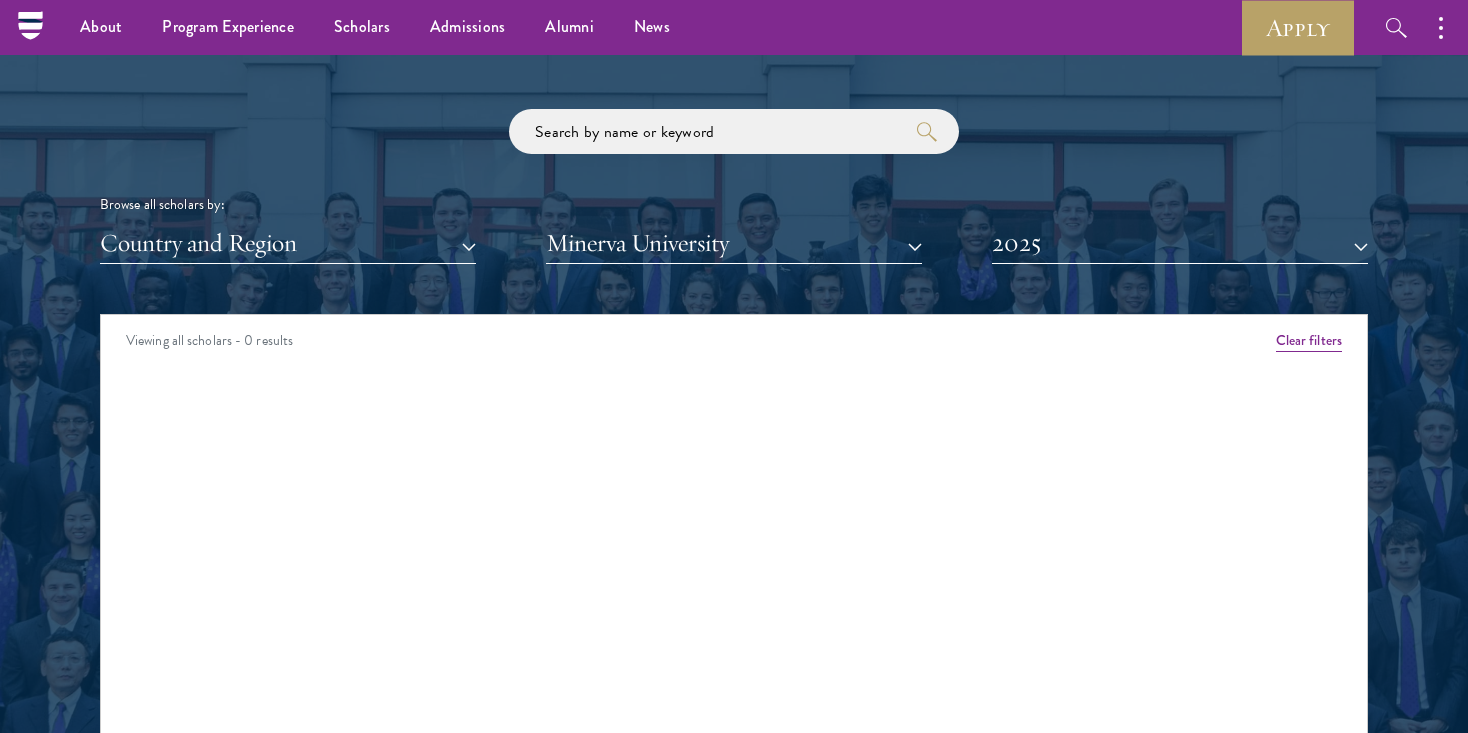 click on "Scholar Directory
Congratulations and welcome to the
Schwarzman Scholars Class of 2026!
Browse all scholars by:
Country and Region
All Countries and Regions
Afghanistan
Antigua and Barbuda
Argentina
Armenia
Australia
Austria
Azerbaijan
Bangladesh
Belarus
Benin
Bosnia and Herzegovina
Botswana
Brazil
Burkina Faso
Burundi
Cameroon
Canada
Chile
China
Colombia
cote D'Ivoire
Croatia
Denmark [COUNTRY] Egypt" at bounding box center [734, 405] 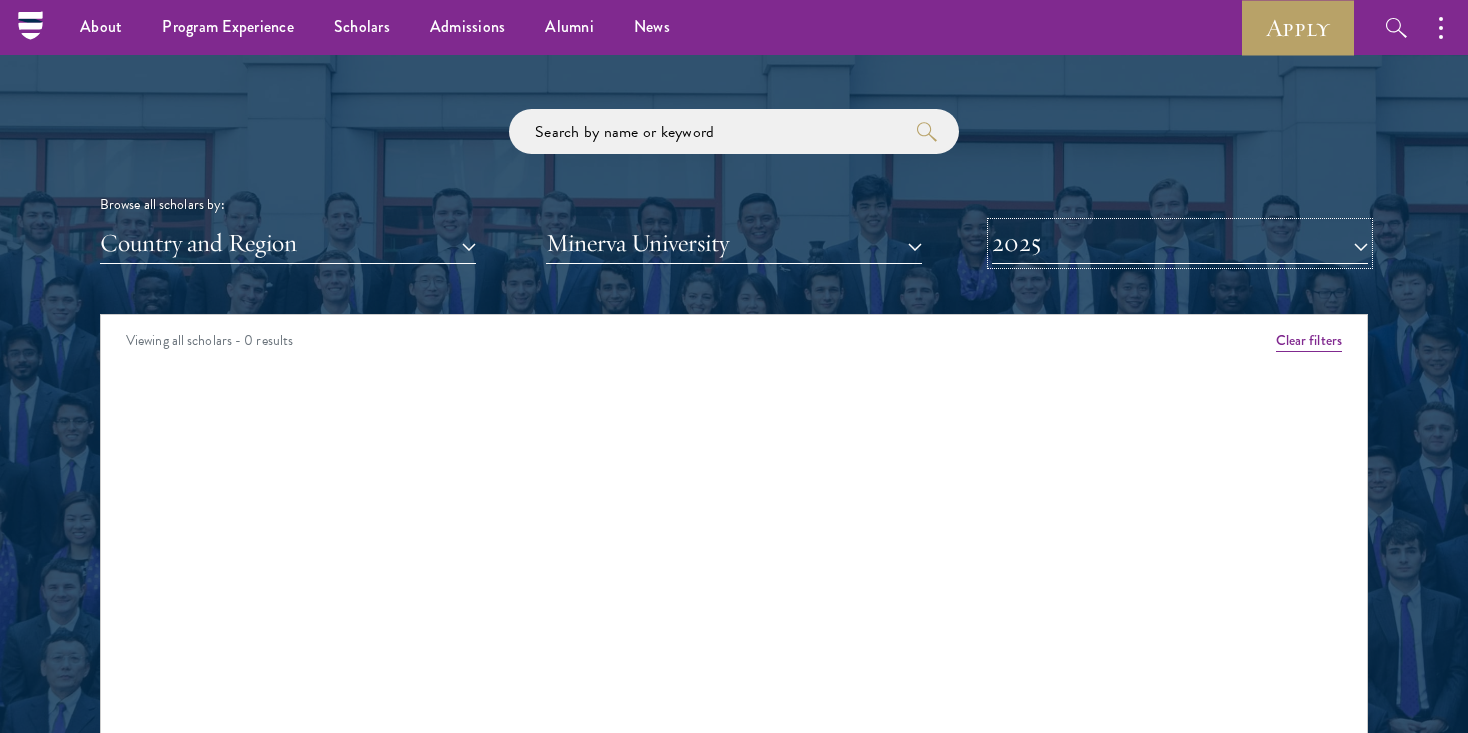 click on "2025" at bounding box center [1180, 243] 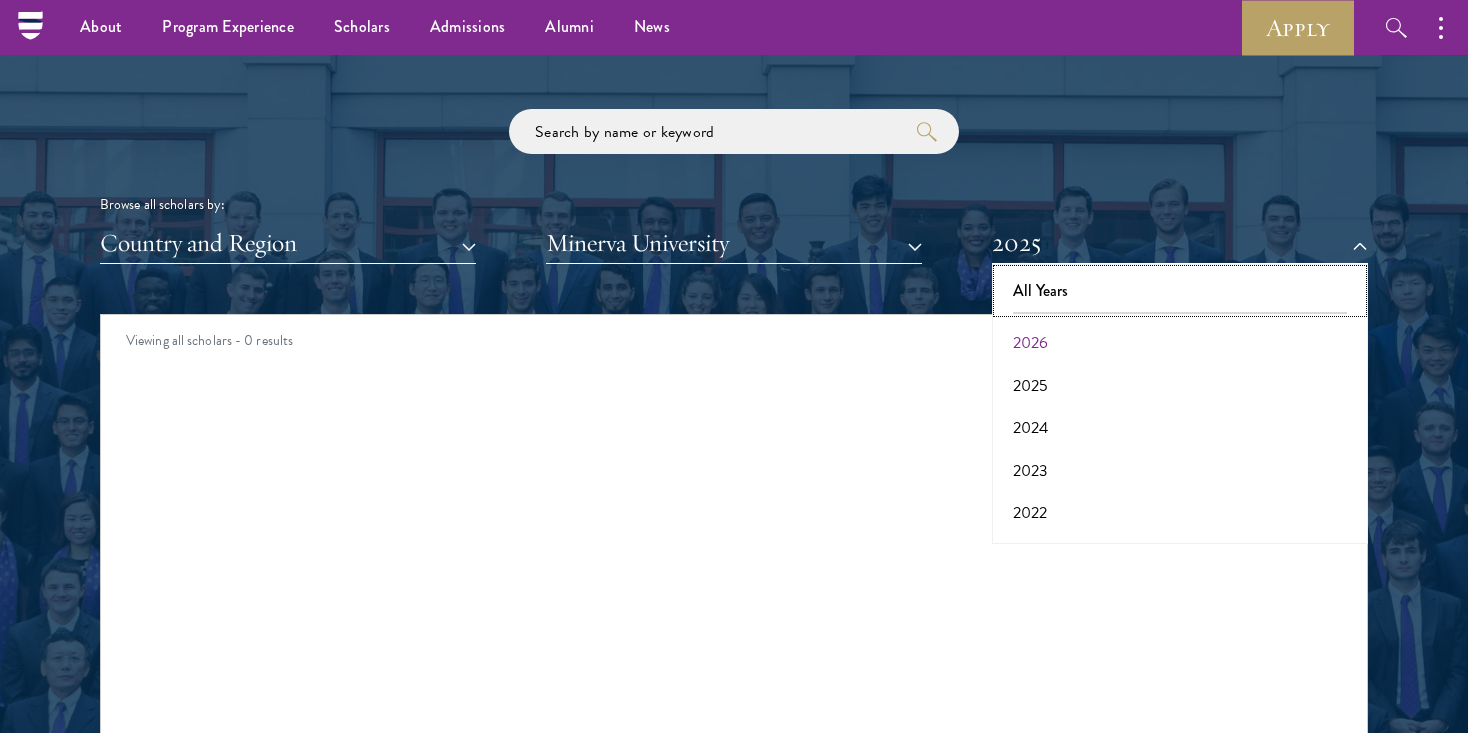 click on "All Years" at bounding box center (1180, 291) 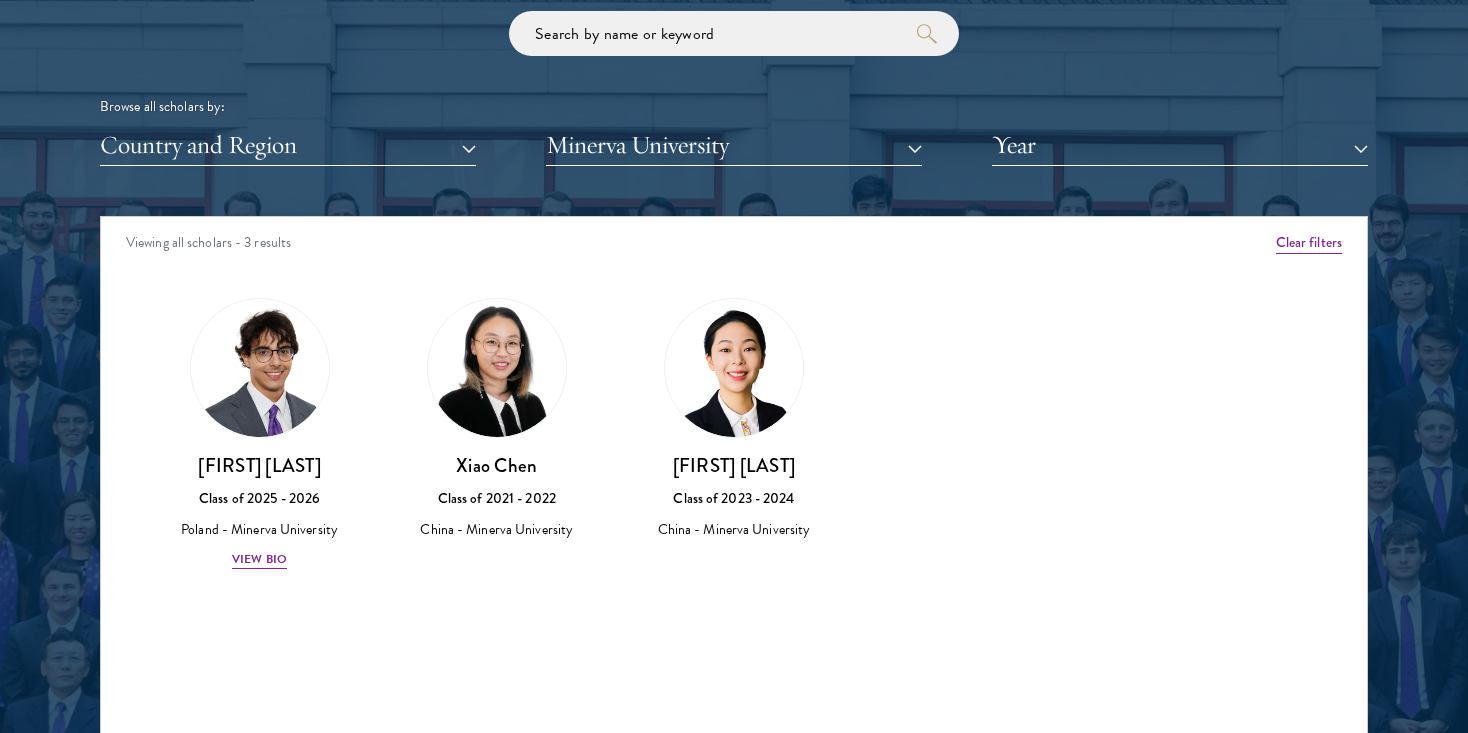 scroll, scrollTop: 2438, scrollLeft: 0, axis: vertical 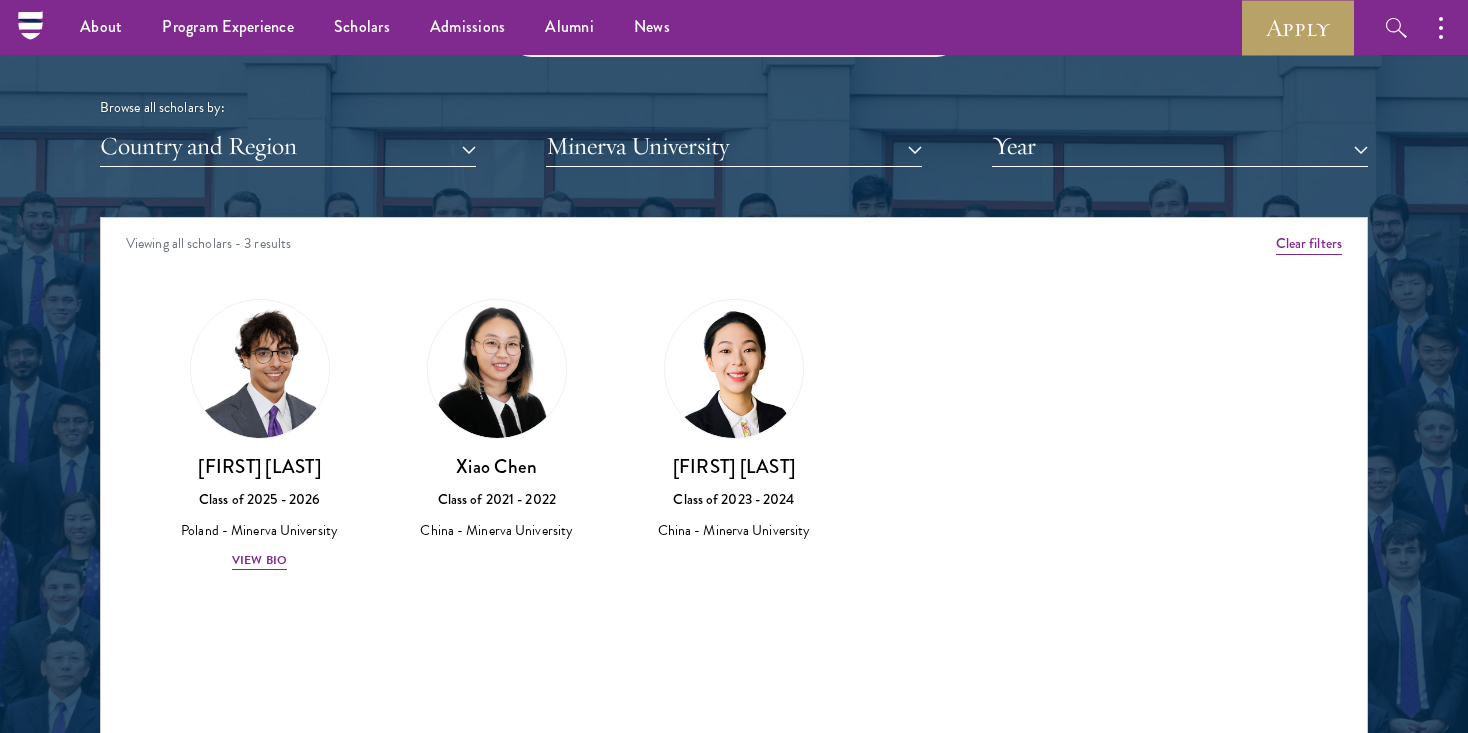 click on "Minerva University" at bounding box center (734, 146) 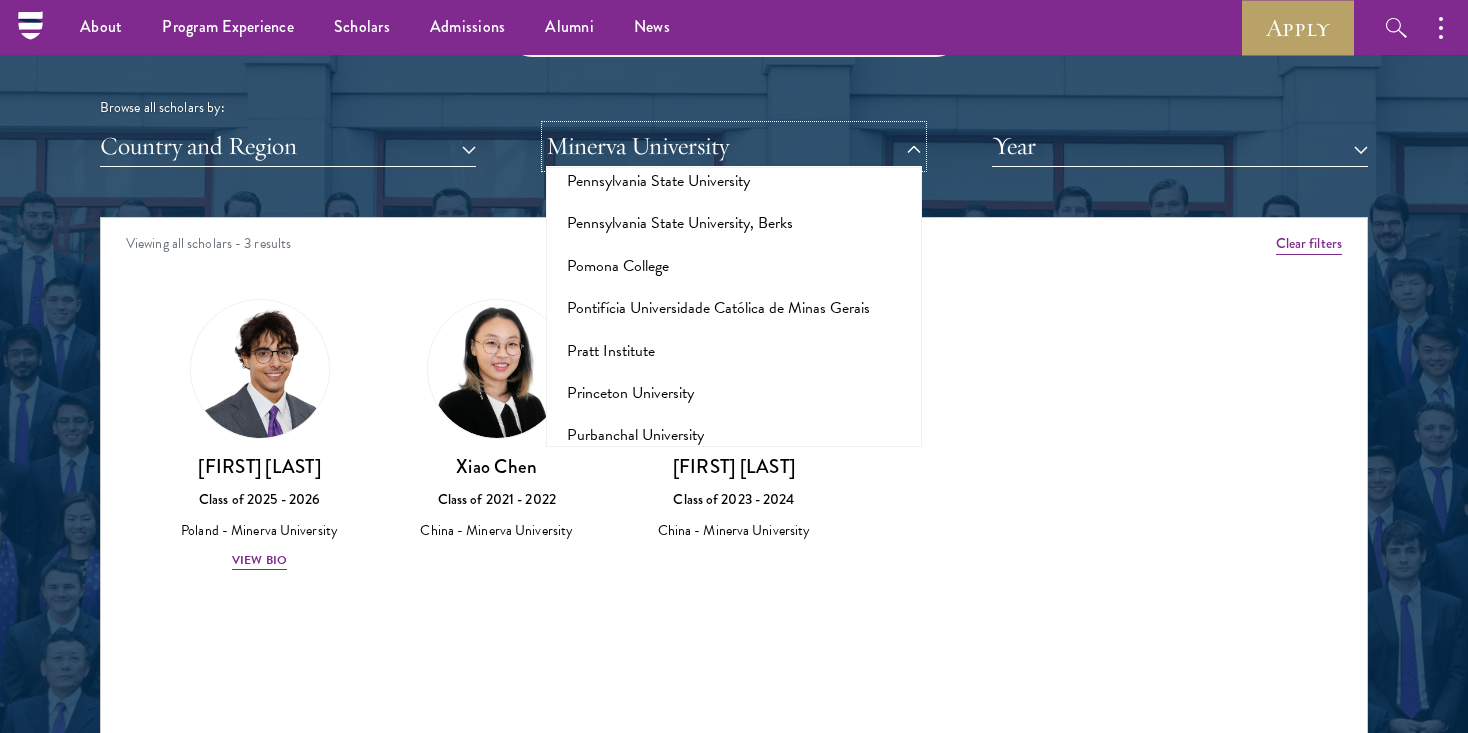 scroll, scrollTop: 9258, scrollLeft: 0, axis: vertical 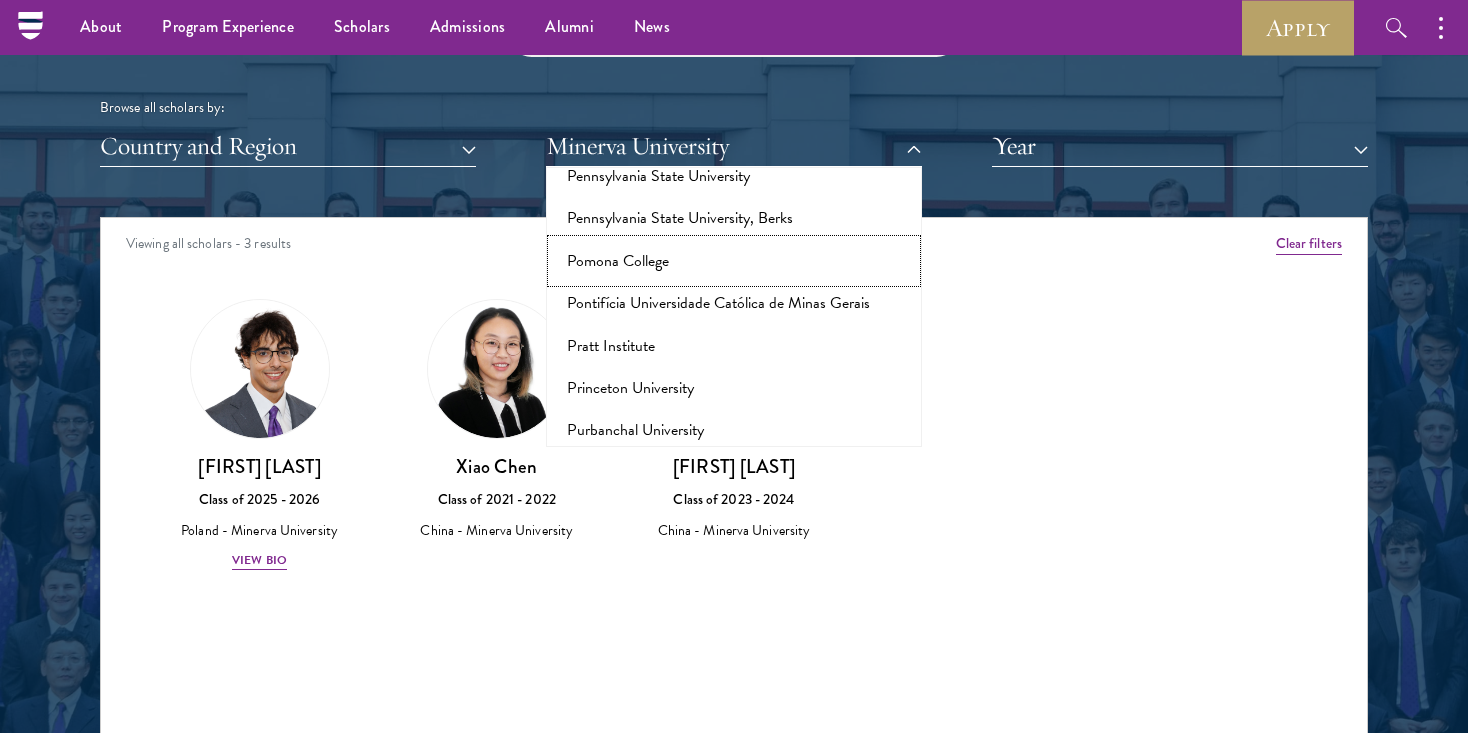 click on "Pomona College" at bounding box center (734, 261) 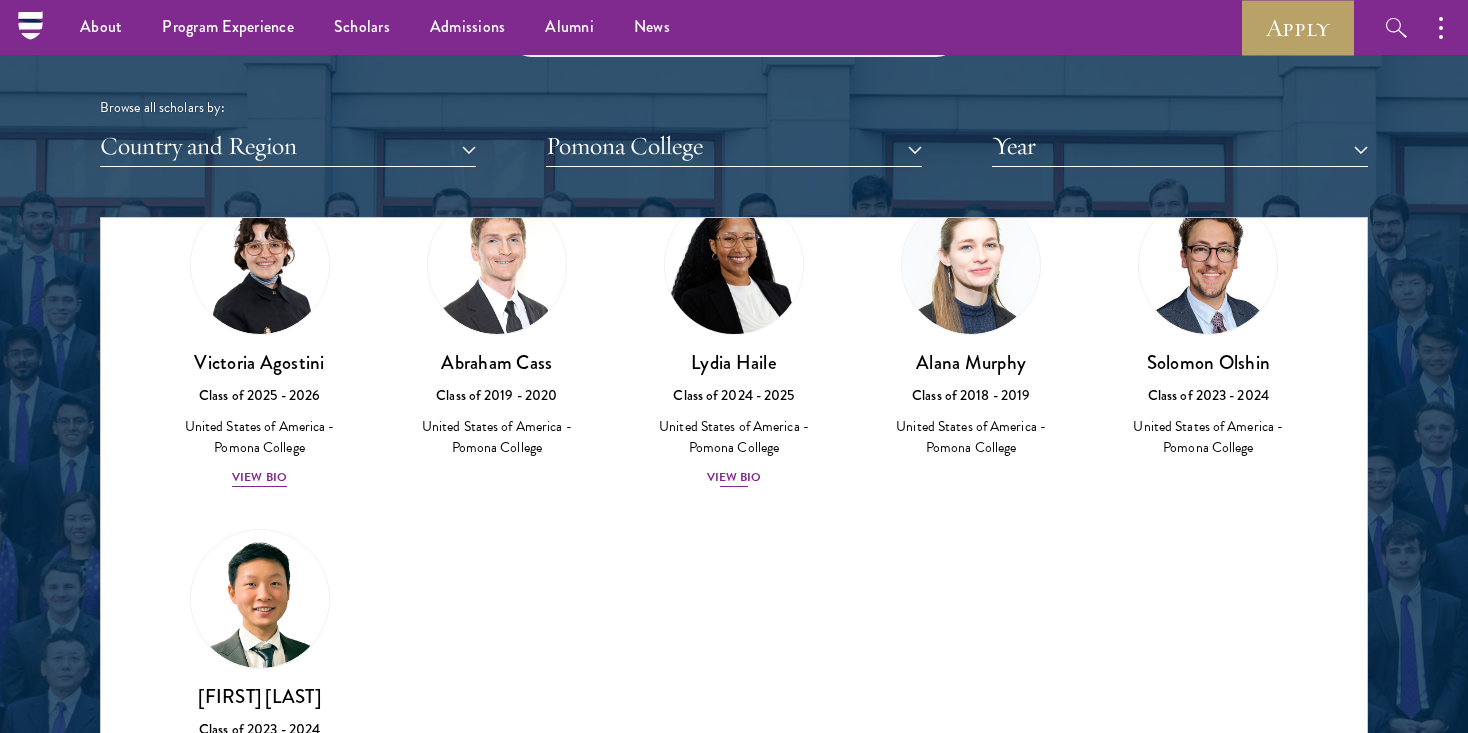 scroll, scrollTop: 102, scrollLeft: 0, axis: vertical 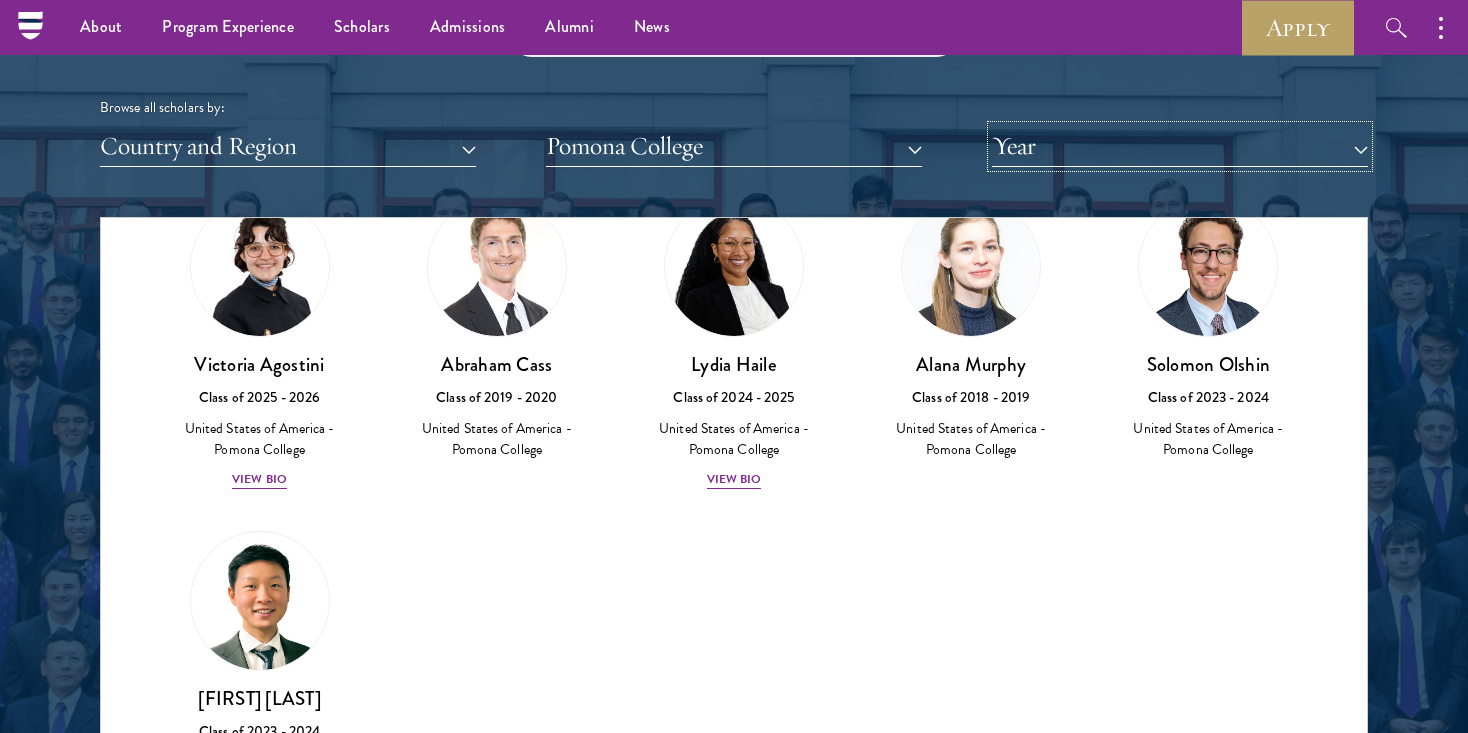 click on "Year" at bounding box center (1180, 146) 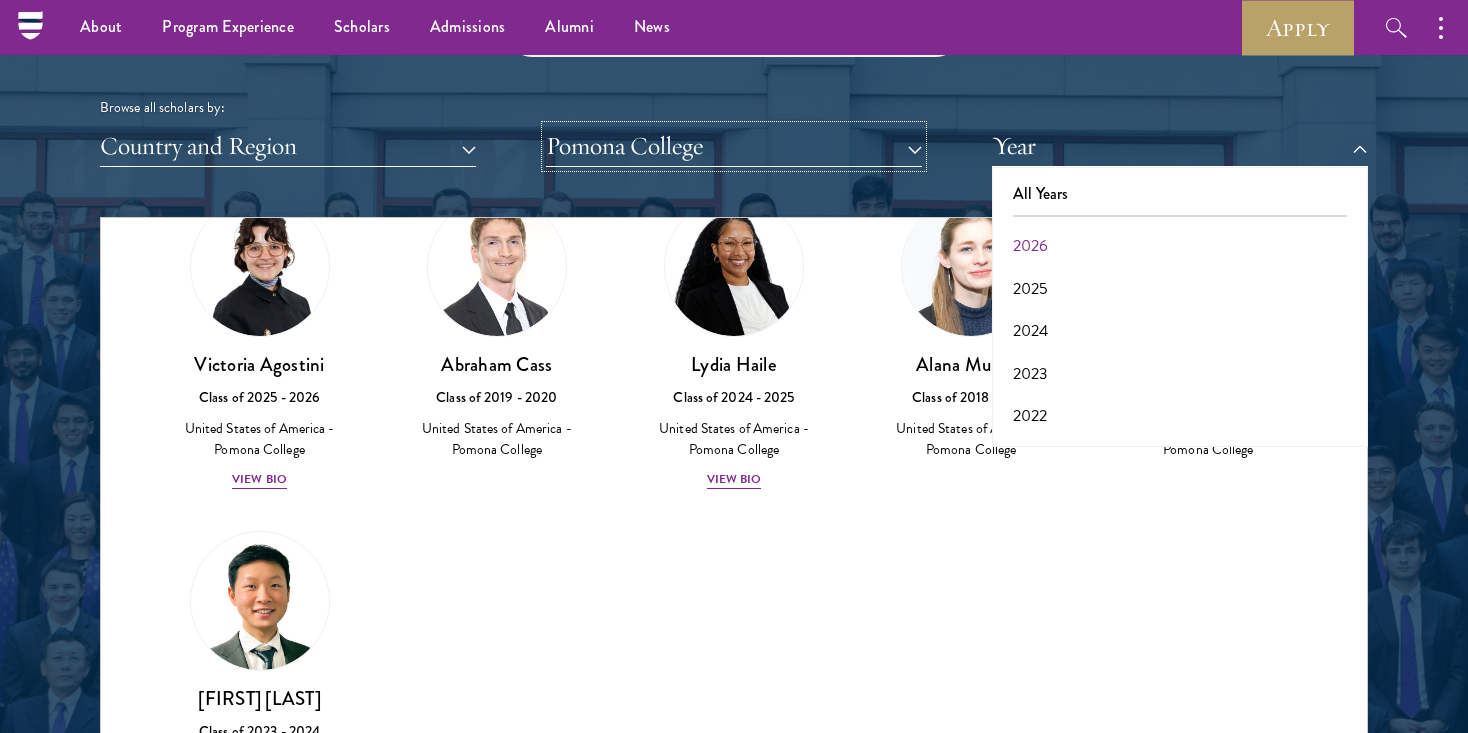 click on "Pomona College" at bounding box center (734, 146) 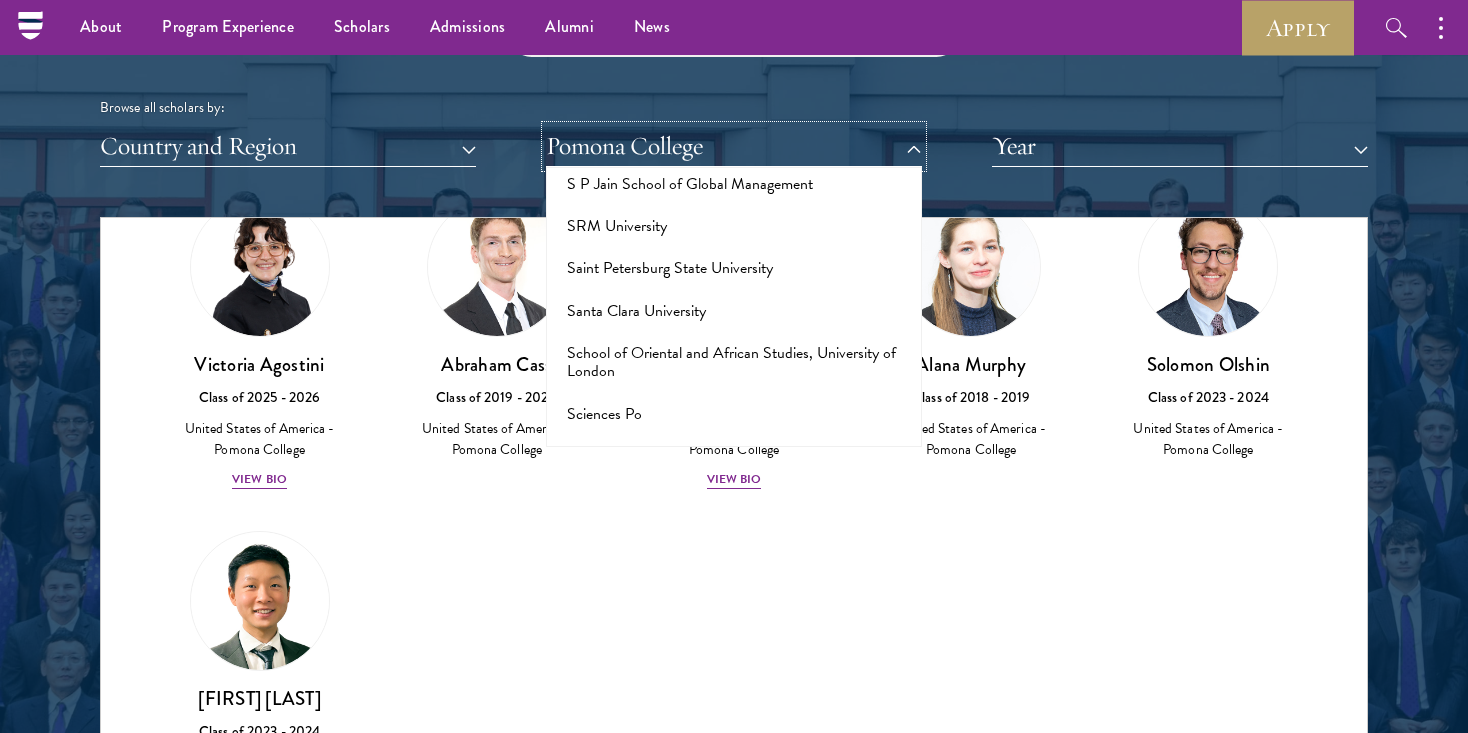 scroll, scrollTop: 10336, scrollLeft: 0, axis: vertical 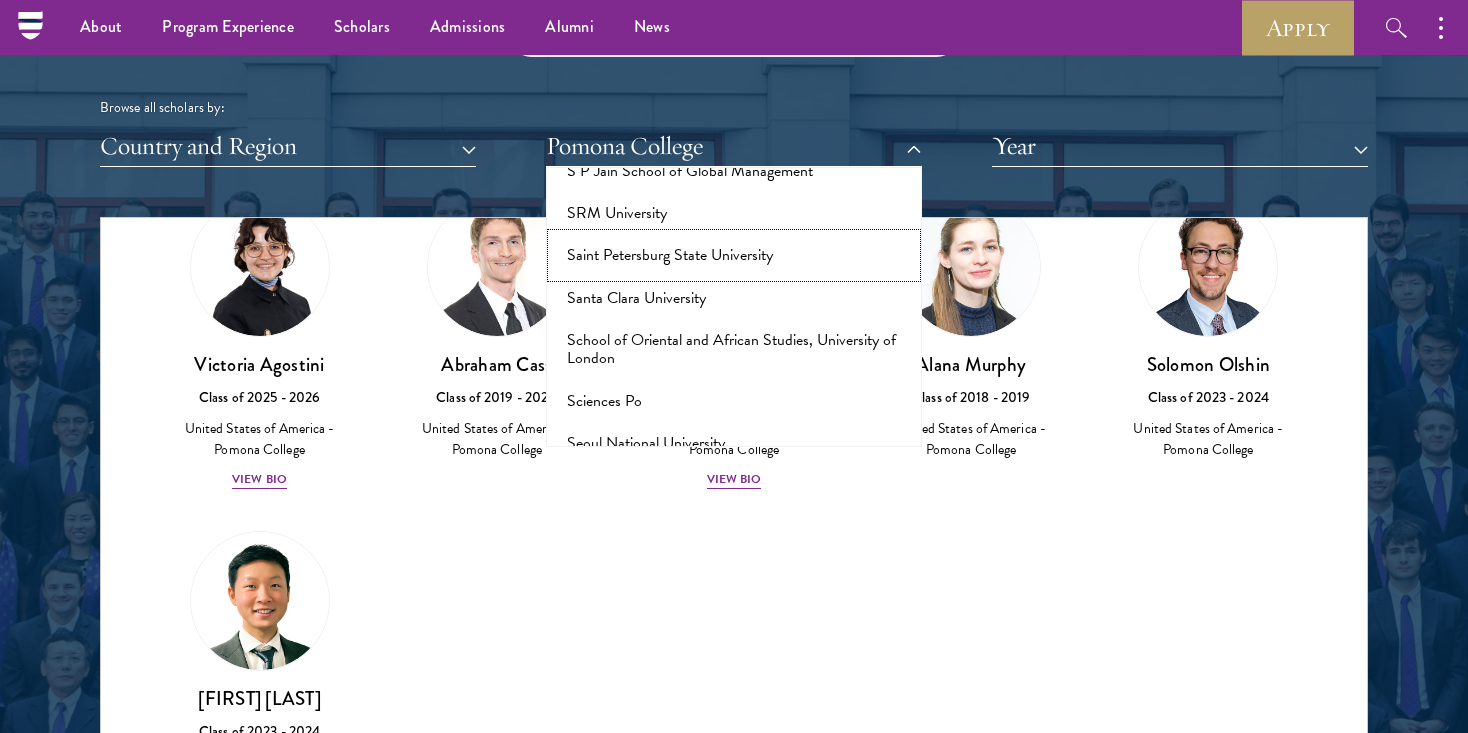 click on "Saint Petersburg State University" at bounding box center (734, 255) 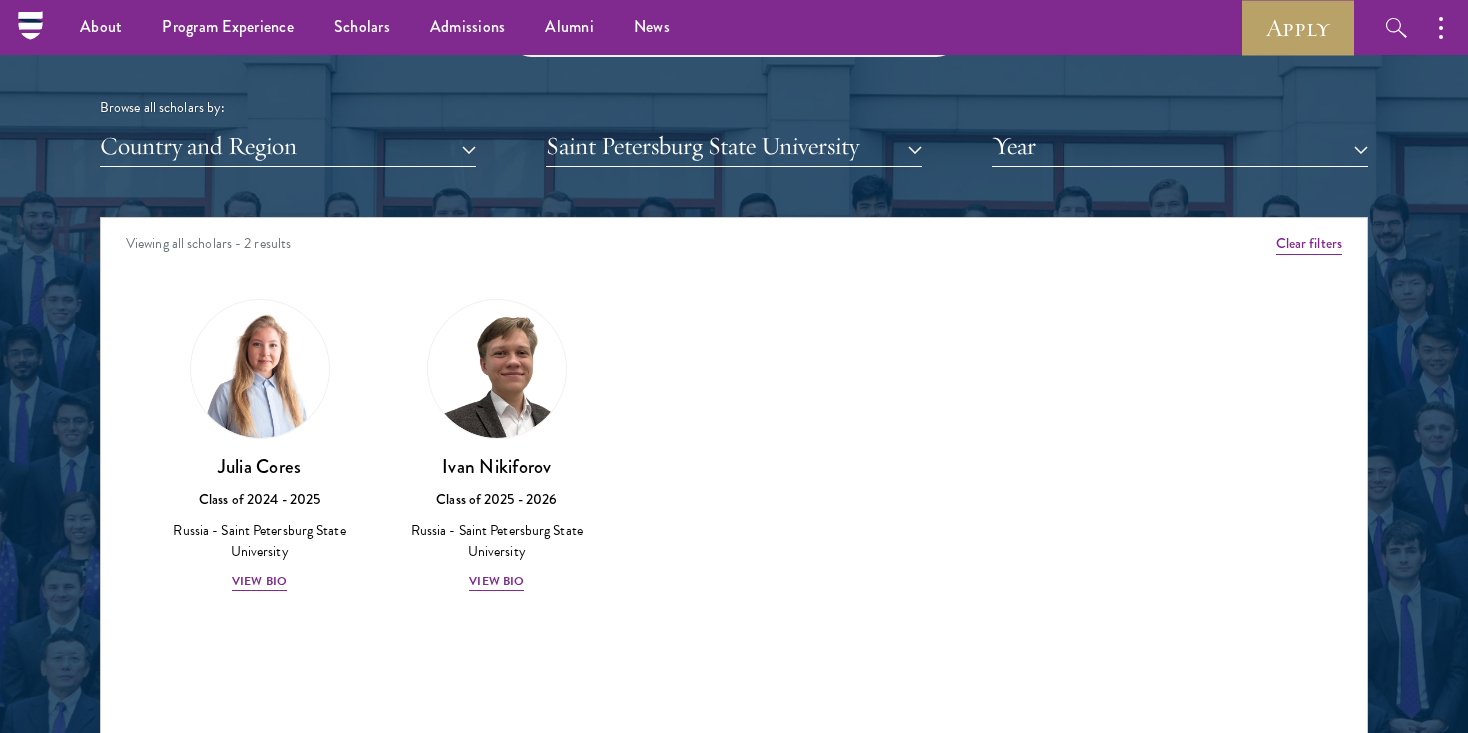 scroll, scrollTop: 0, scrollLeft: 0, axis: both 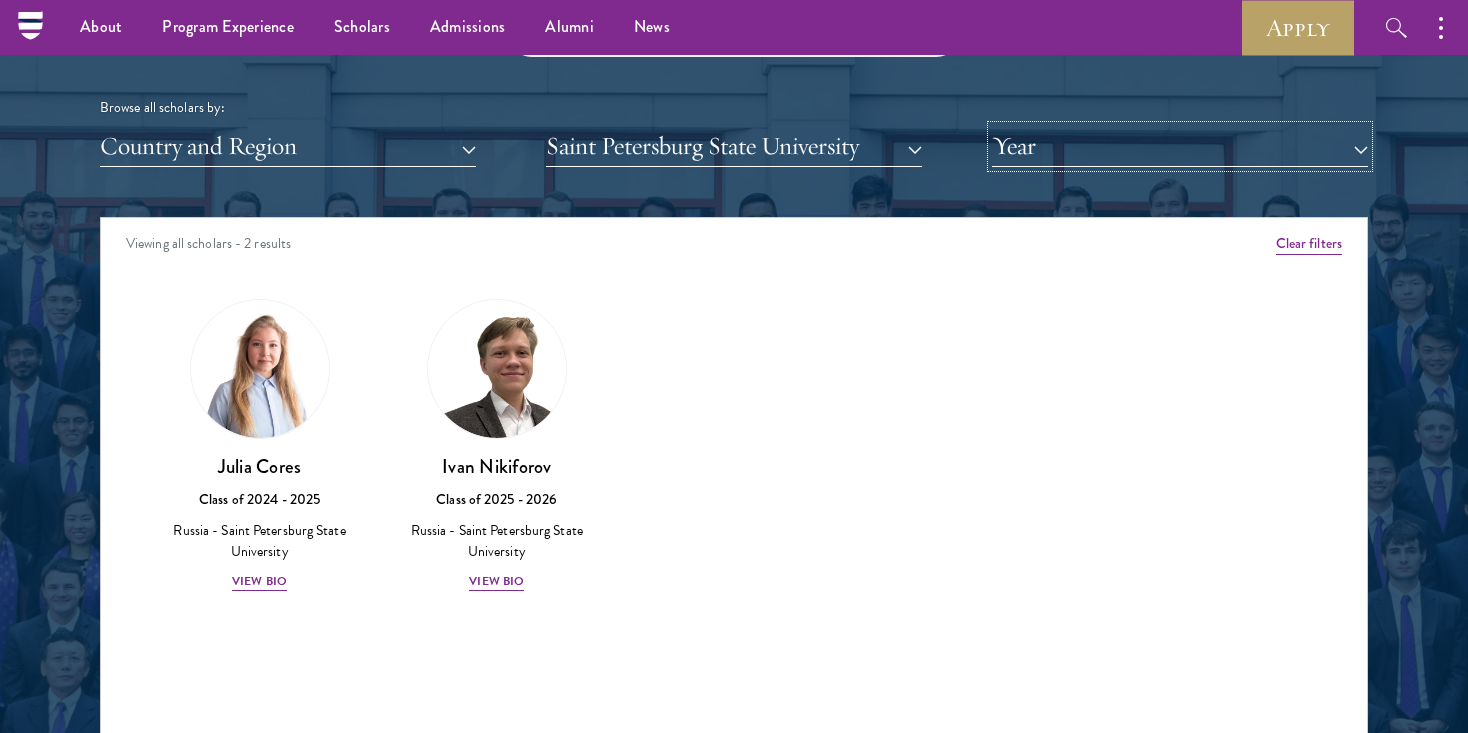 click on "Year" at bounding box center (1180, 146) 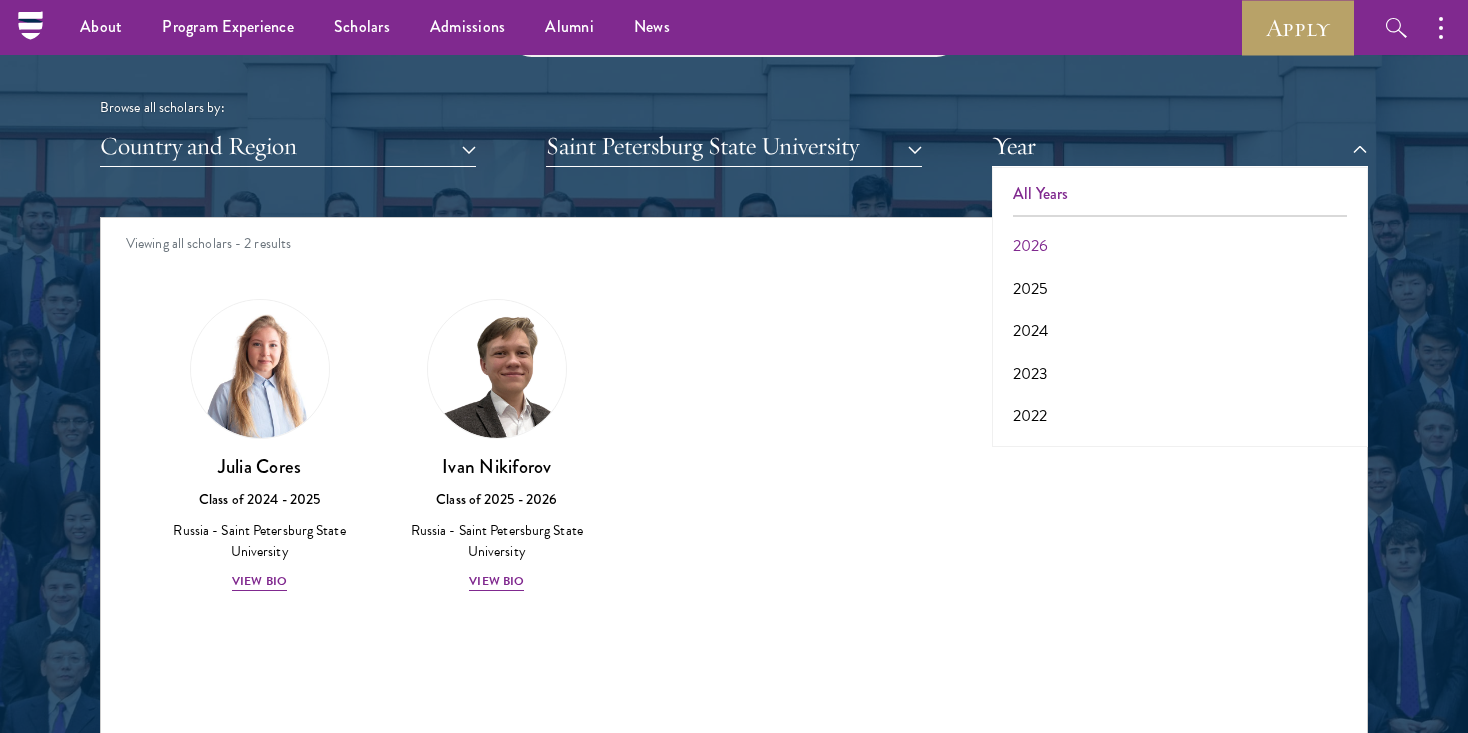 click on "All Years" at bounding box center (1180, 194) 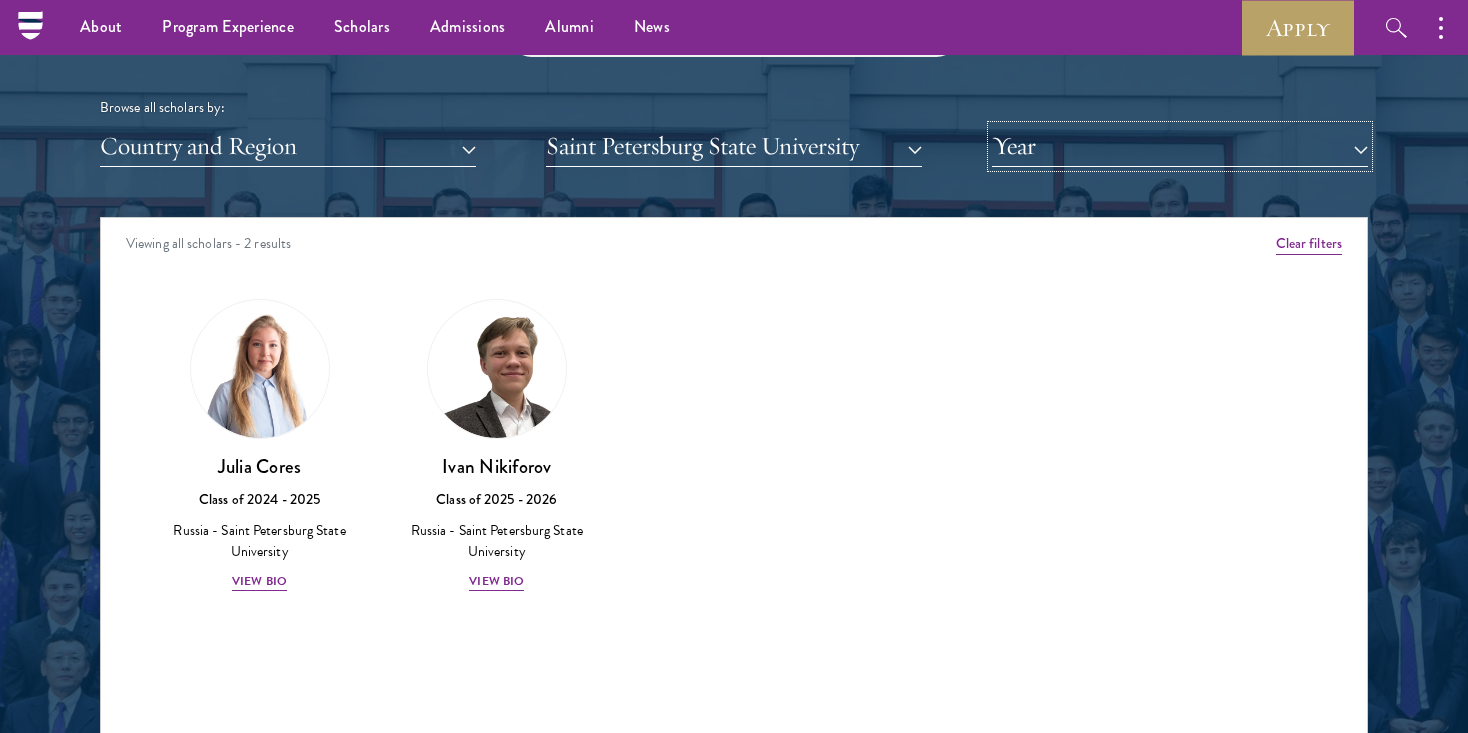 click on "Year" at bounding box center (1180, 146) 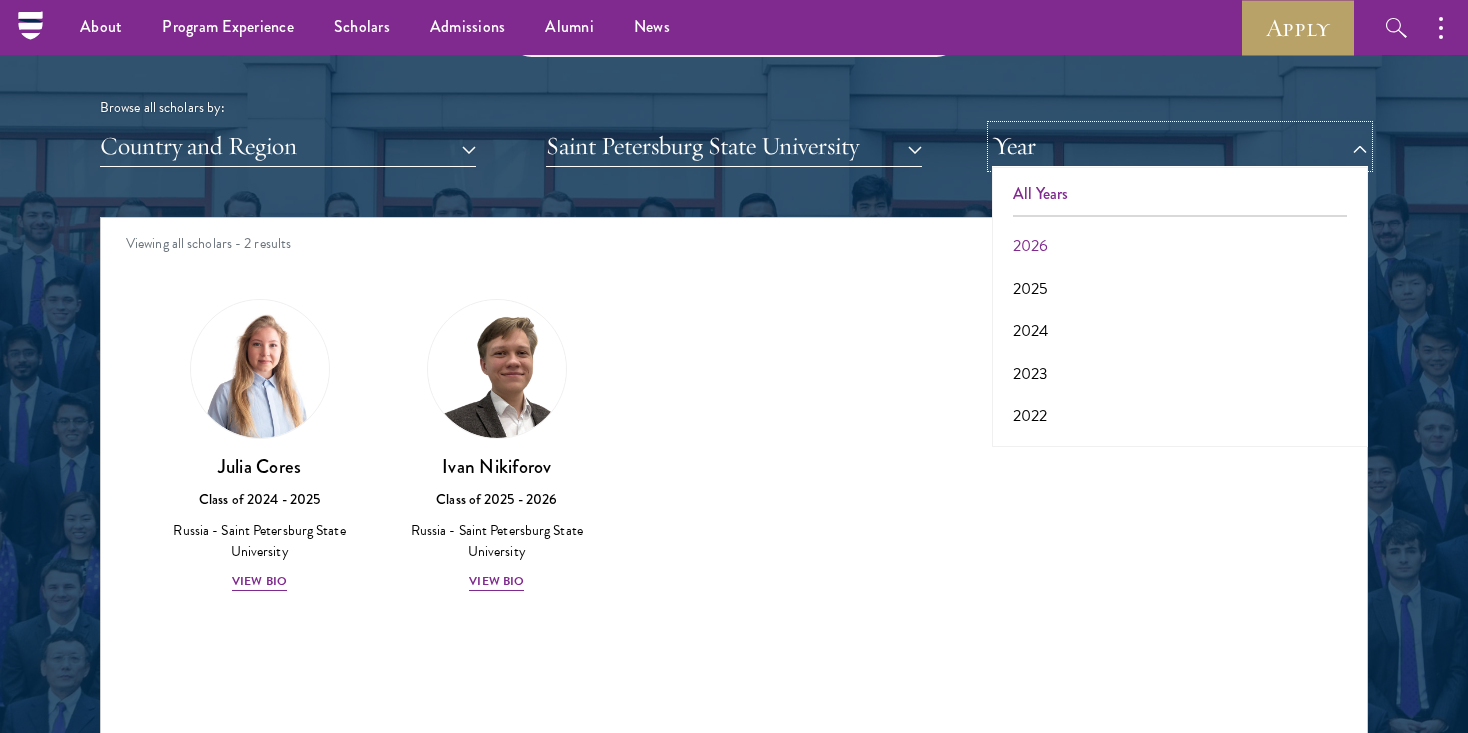 click on "All Years" at bounding box center [1180, 194] 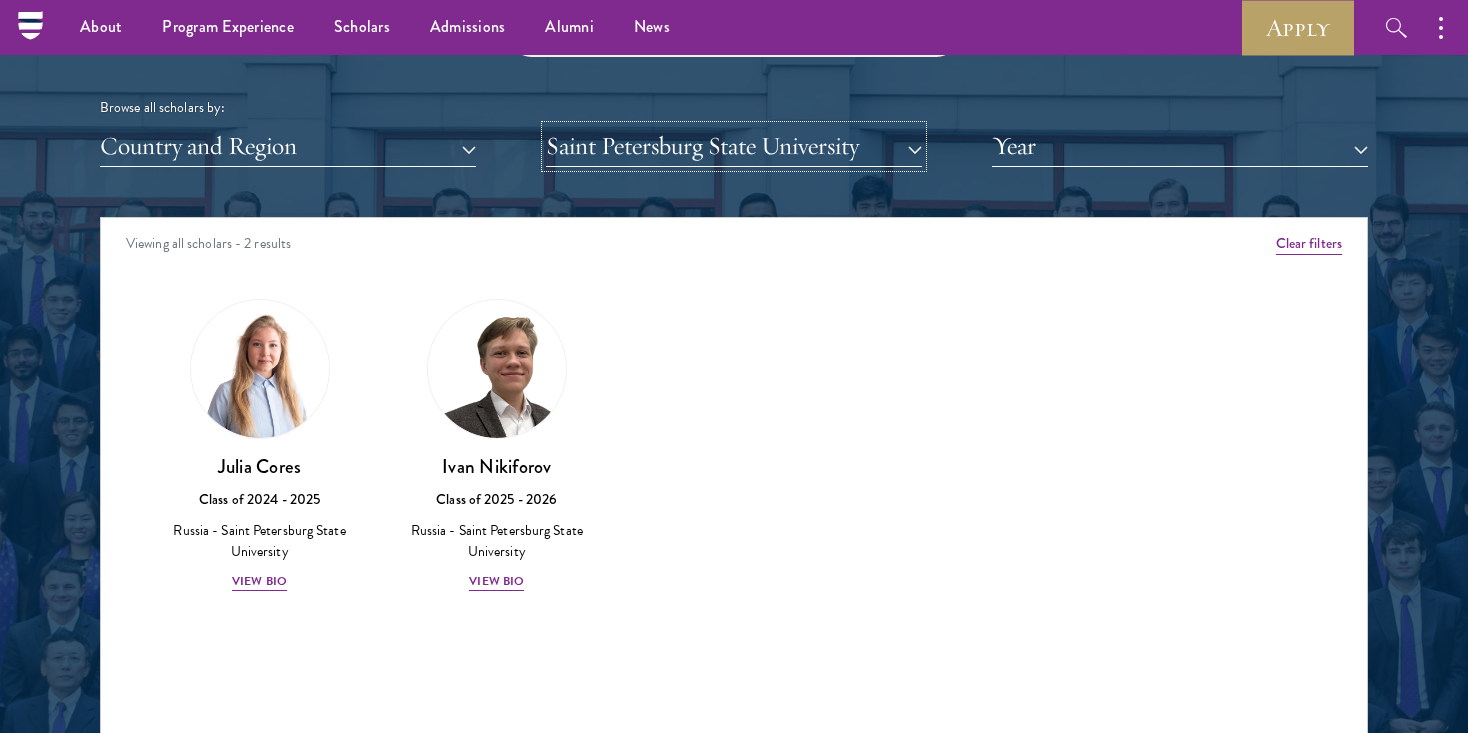 click on "Saint Petersburg State University" at bounding box center (734, 146) 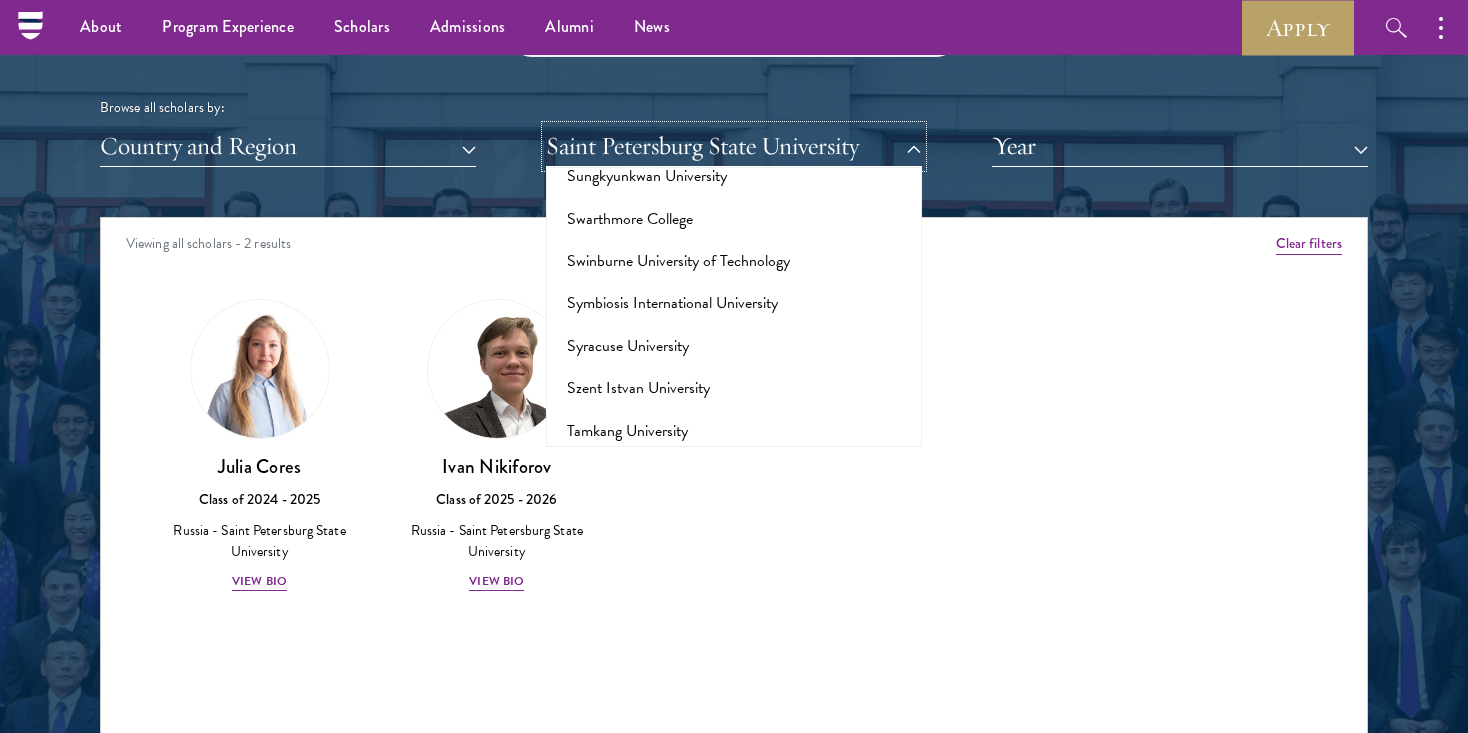 scroll, scrollTop: 11552, scrollLeft: 0, axis: vertical 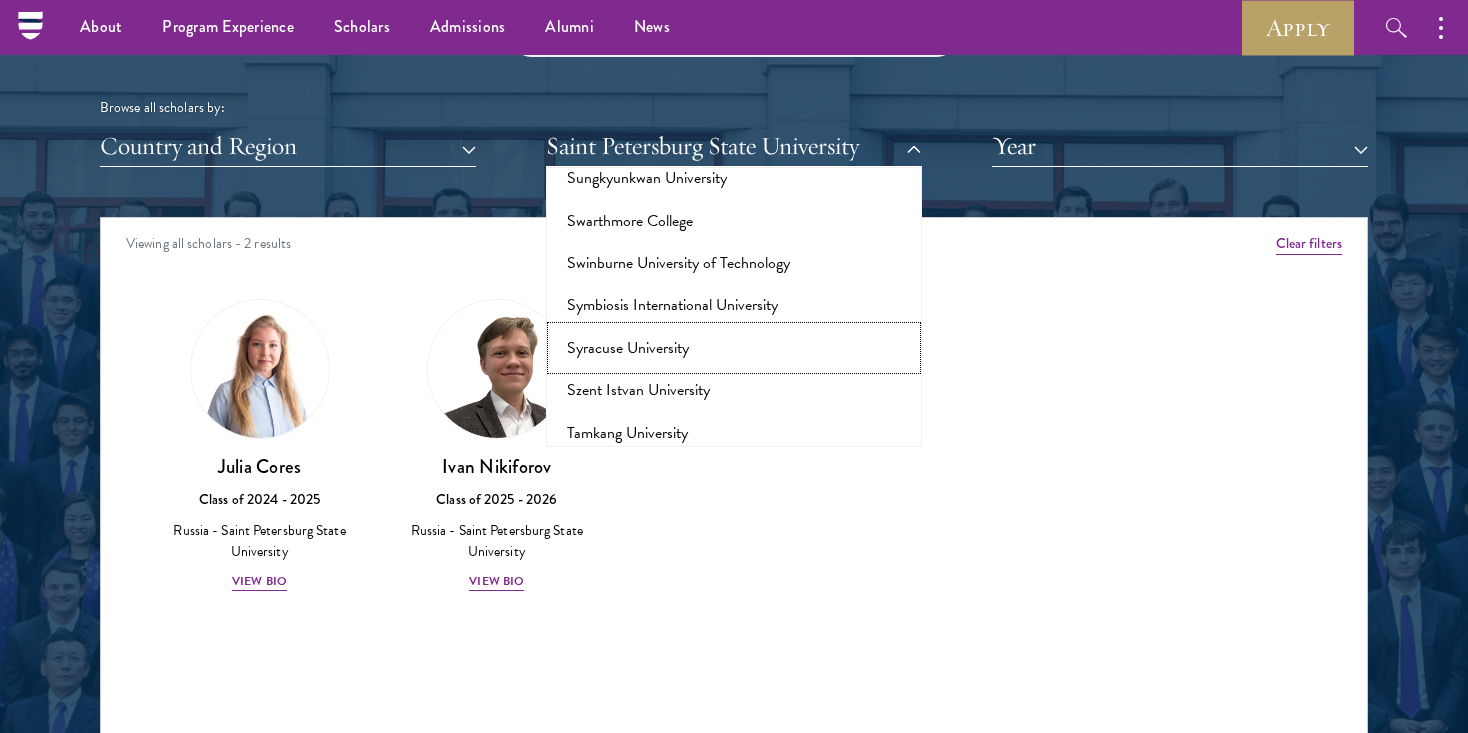 click on "Syracuse University" at bounding box center [734, 348] 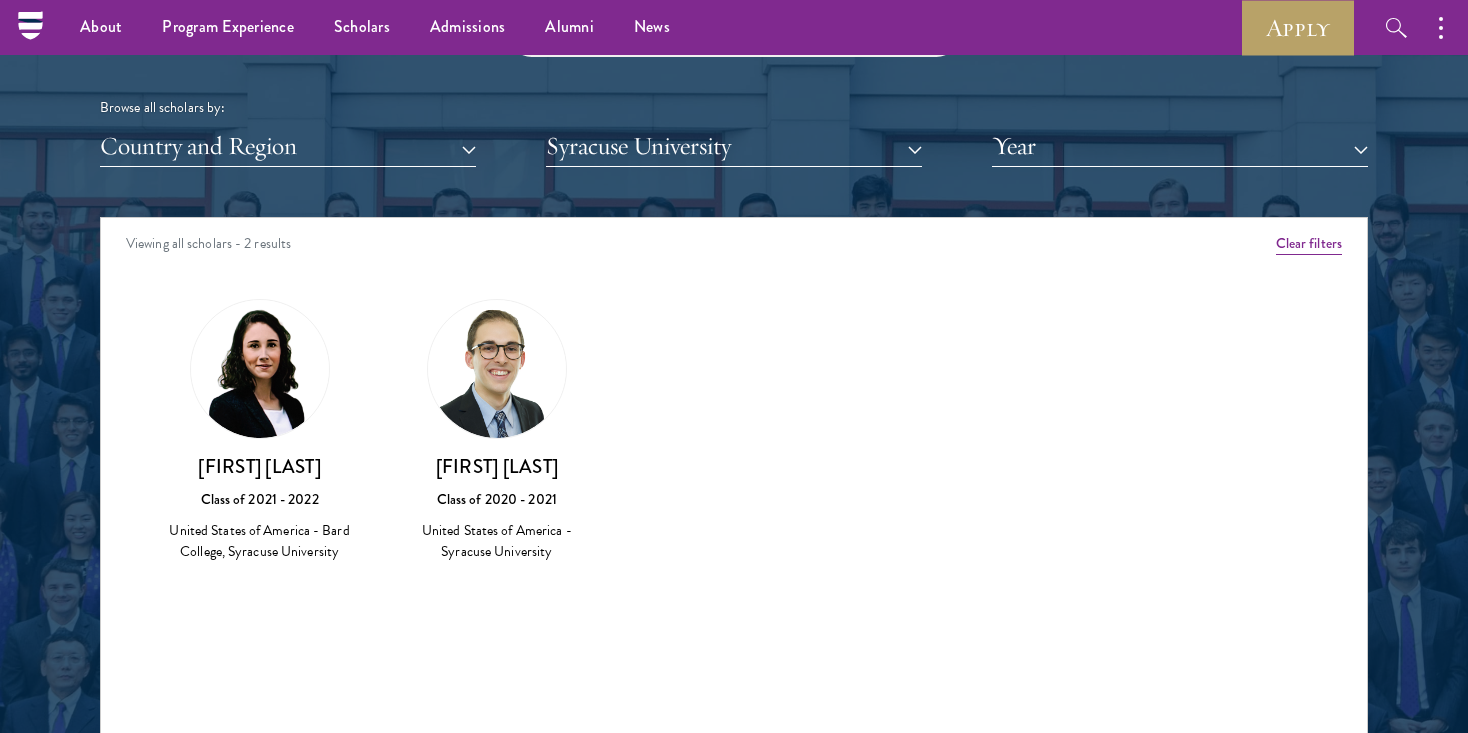click at bounding box center (260, 369) 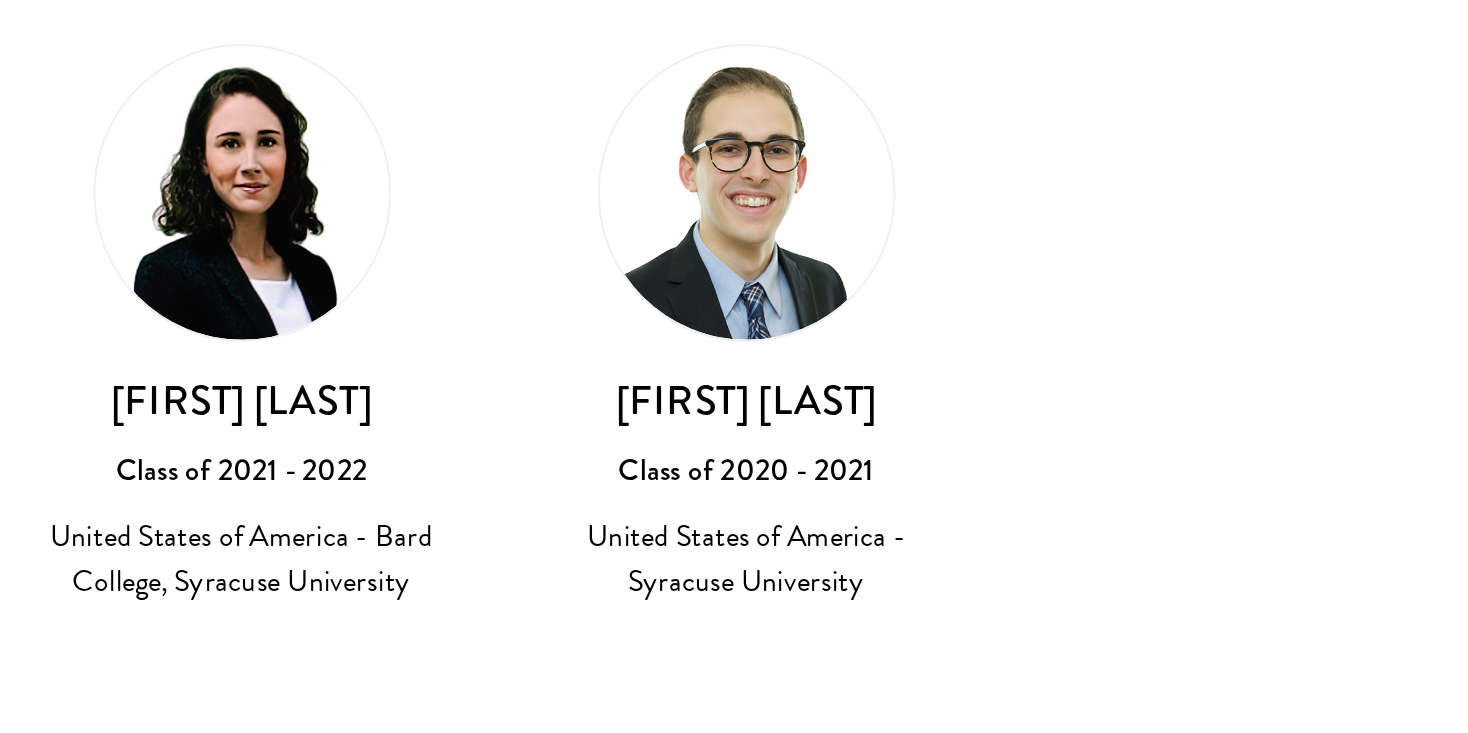 click at bounding box center [260, 369] 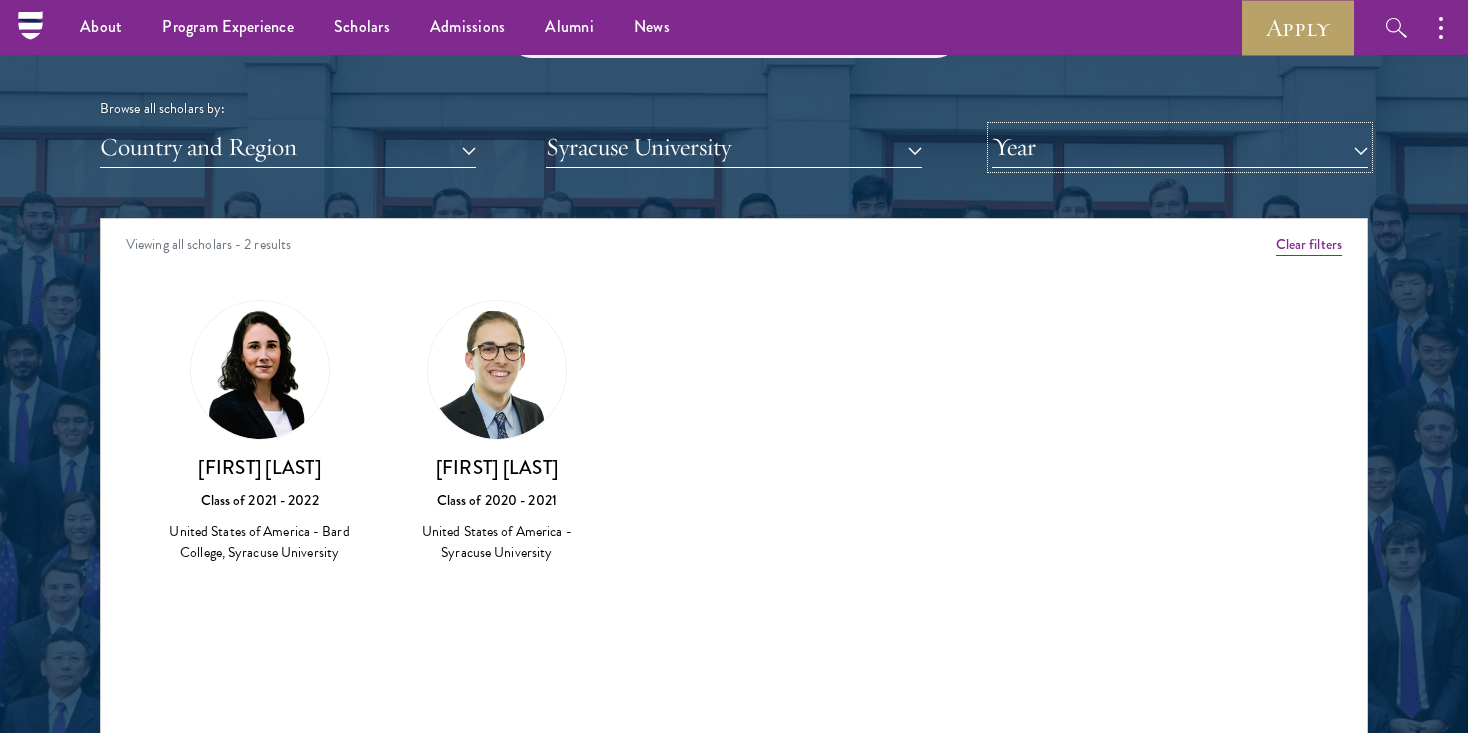 click on "Year" at bounding box center [1180, 147] 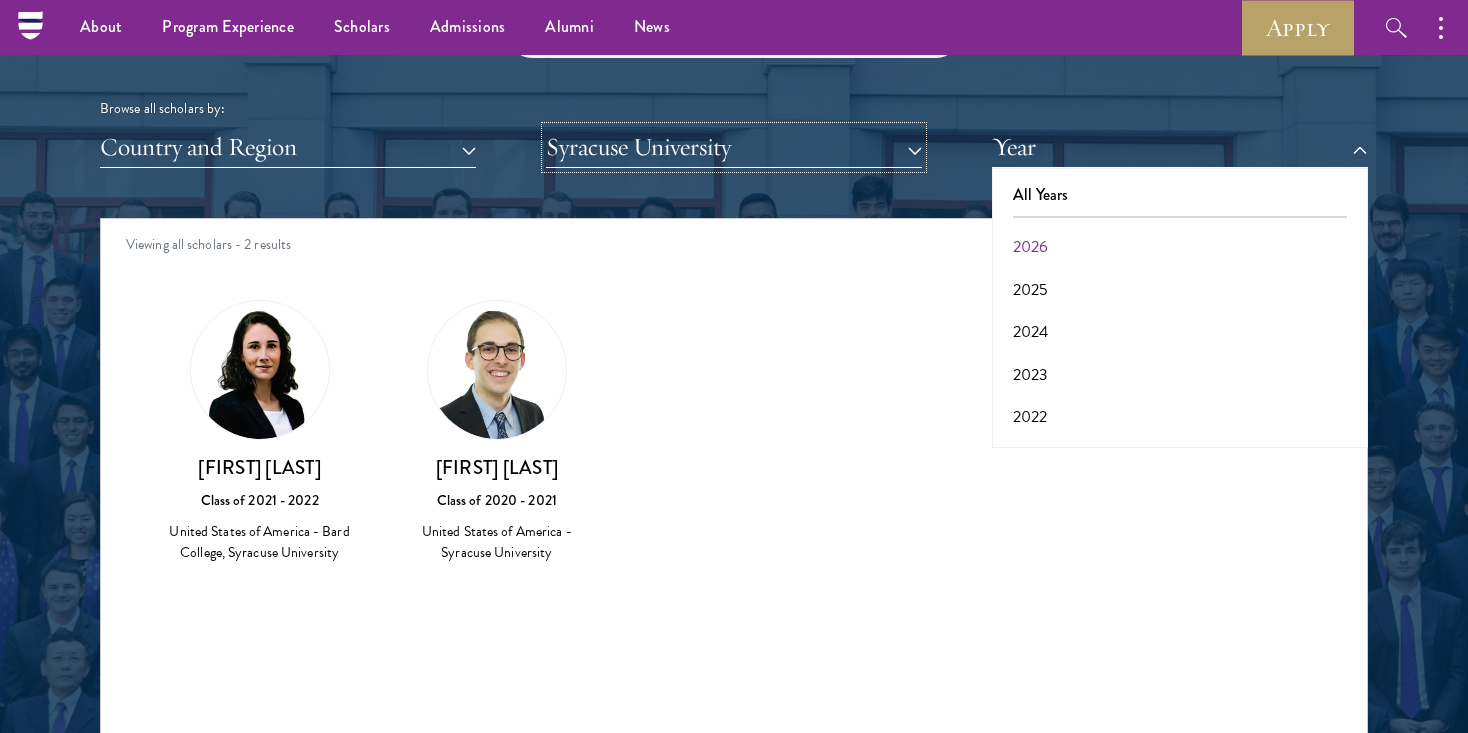click on "Syracuse University" at bounding box center [734, 147] 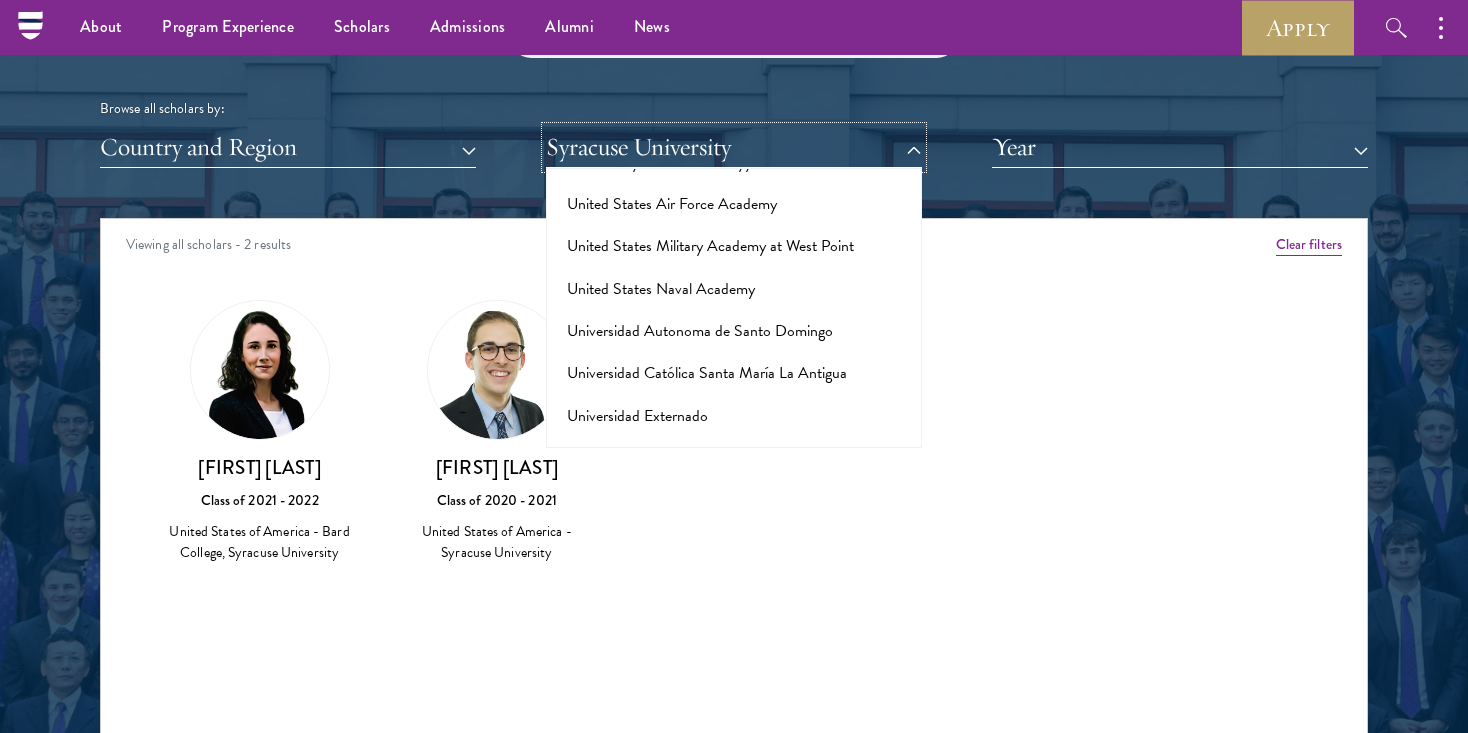 scroll, scrollTop: 12970, scrollLeft: 0, axis: vertical 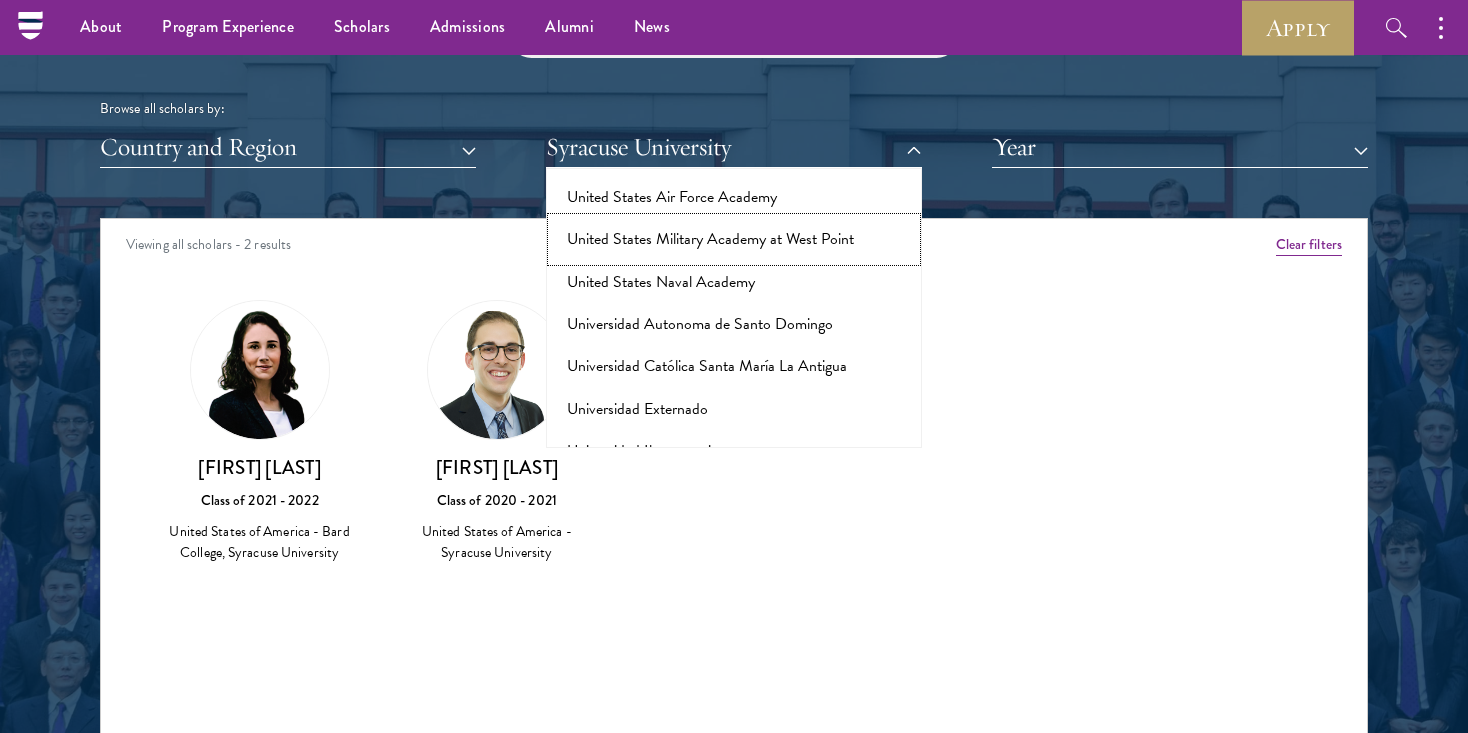 click on "United States Military Academy at West Point" at bounding box center [734, 239] 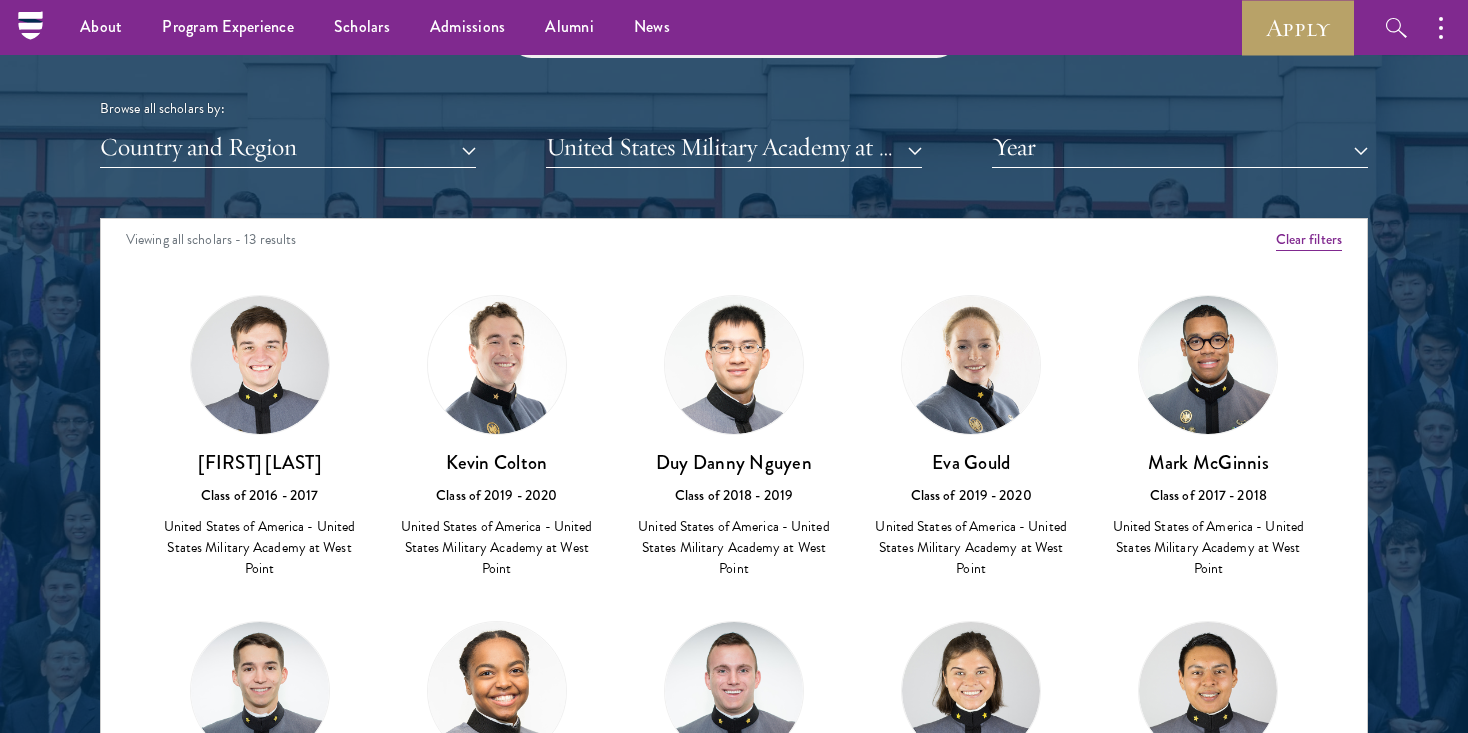scroll, scrollTop: 481, scrollLeft: 0, axis: vertical 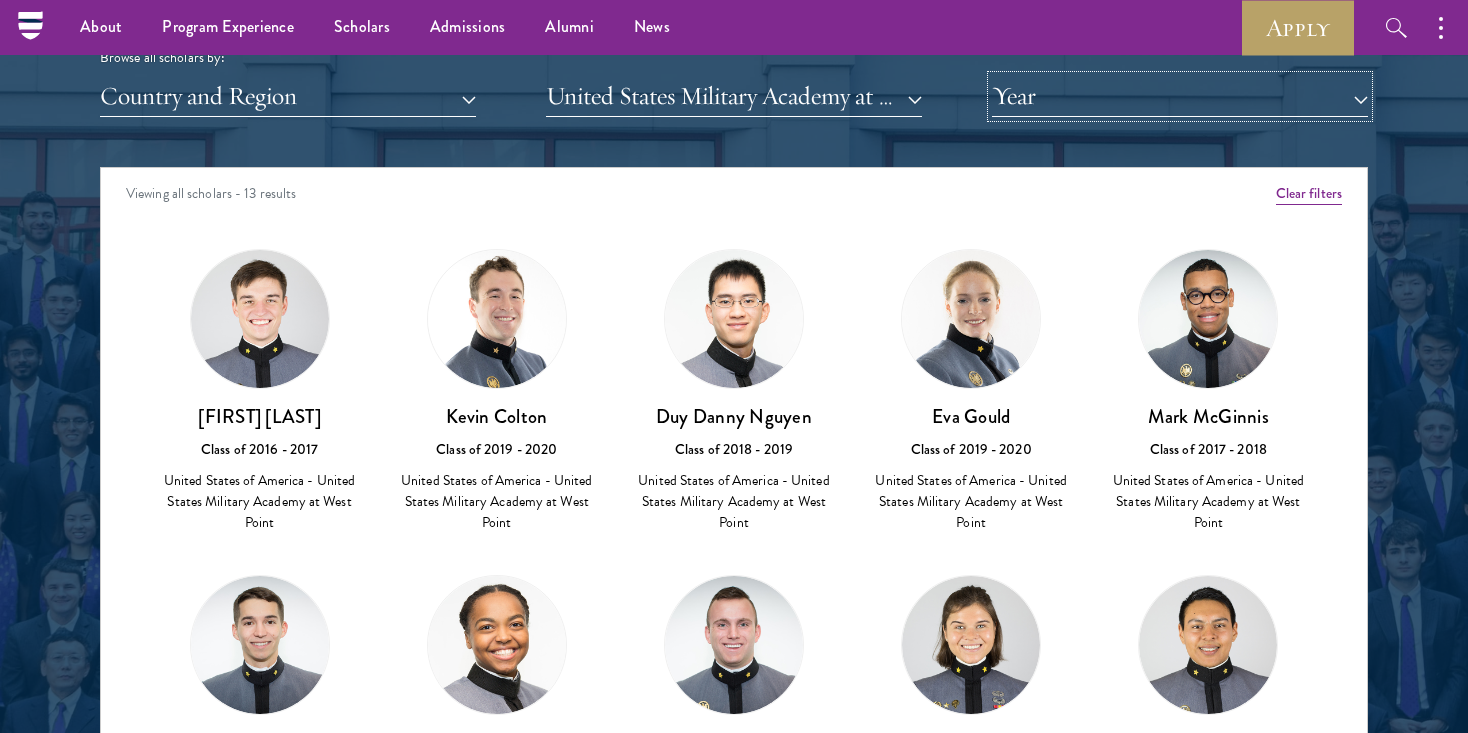 click on "Year" at bounding box center [1180, 96] 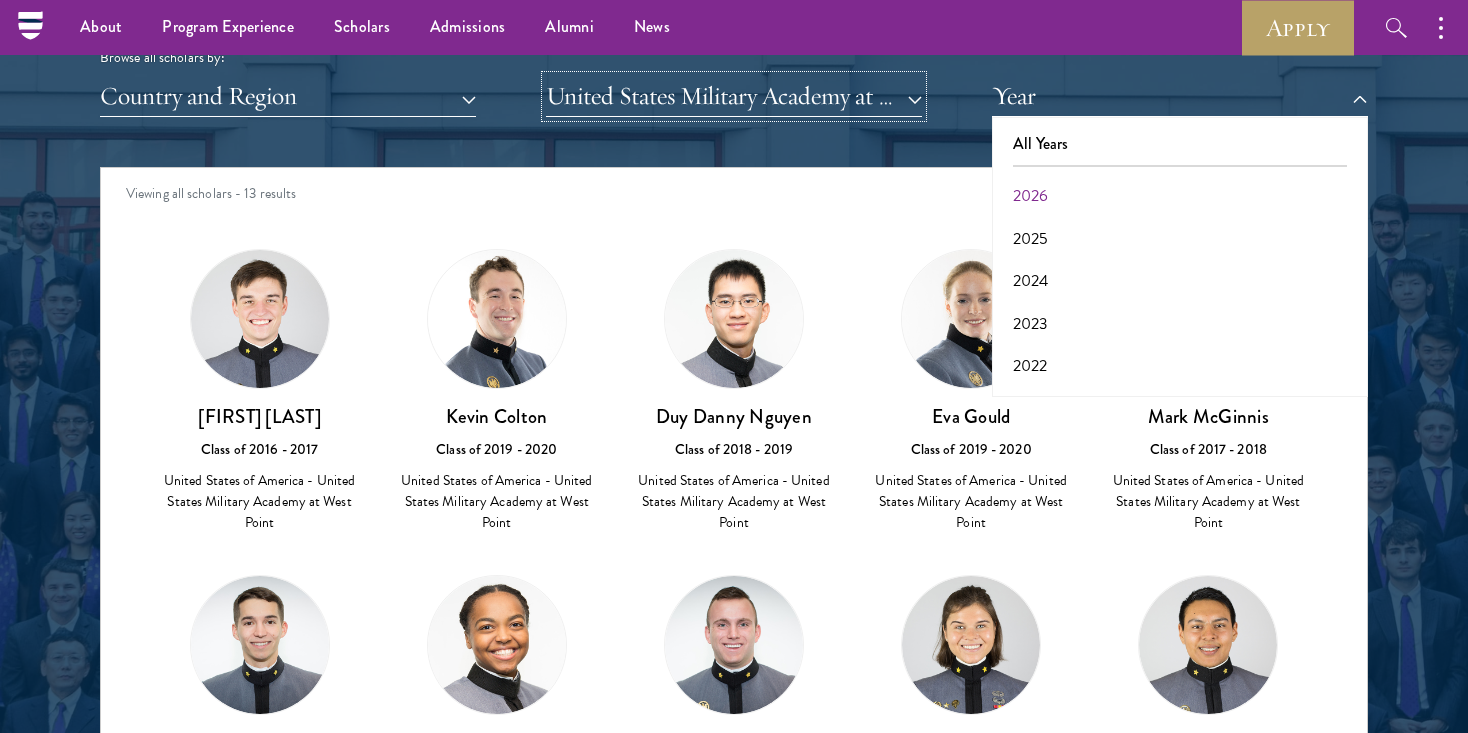 click on "United States Military Academy at West Point" at bounding box center (734, 96) 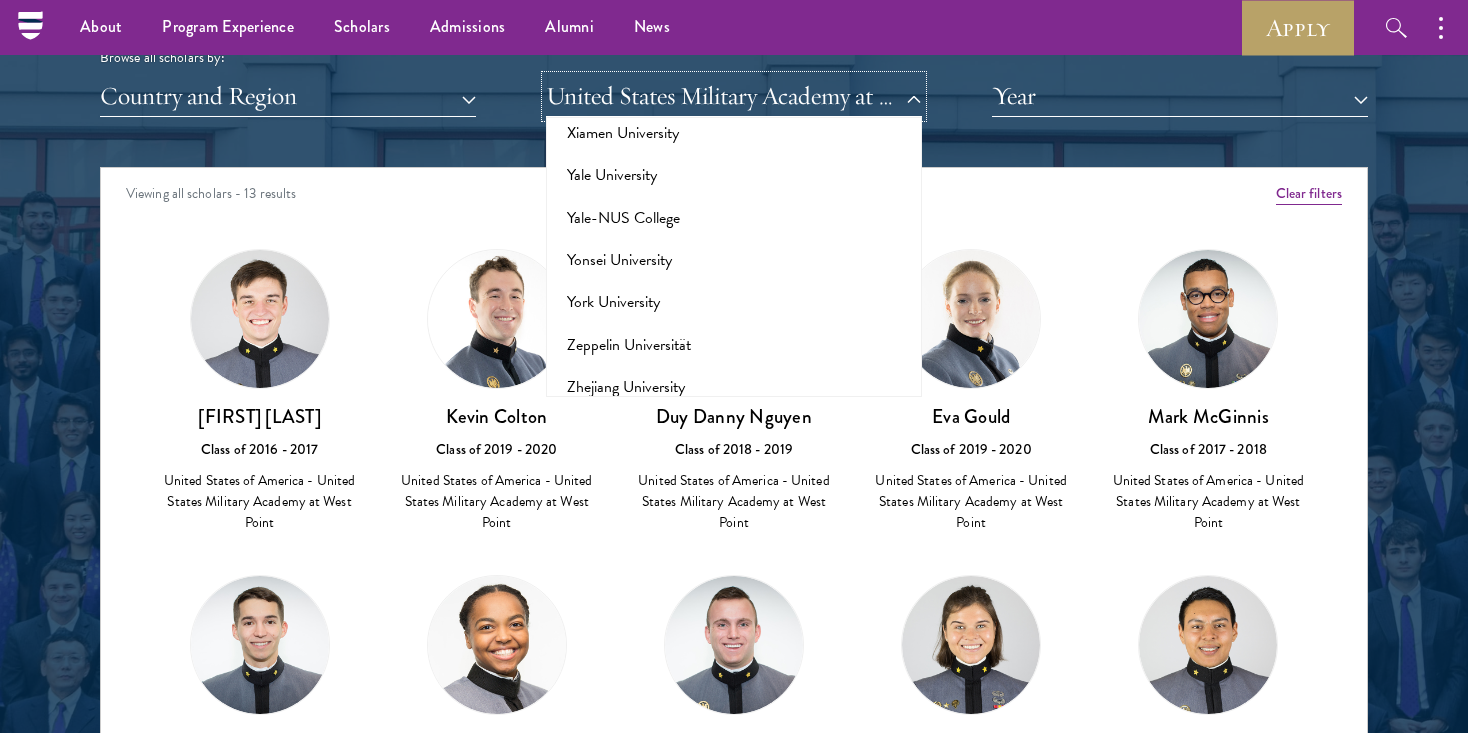 scroll, scrollTop: 19991, scrollLeft: 0, axis: vertical 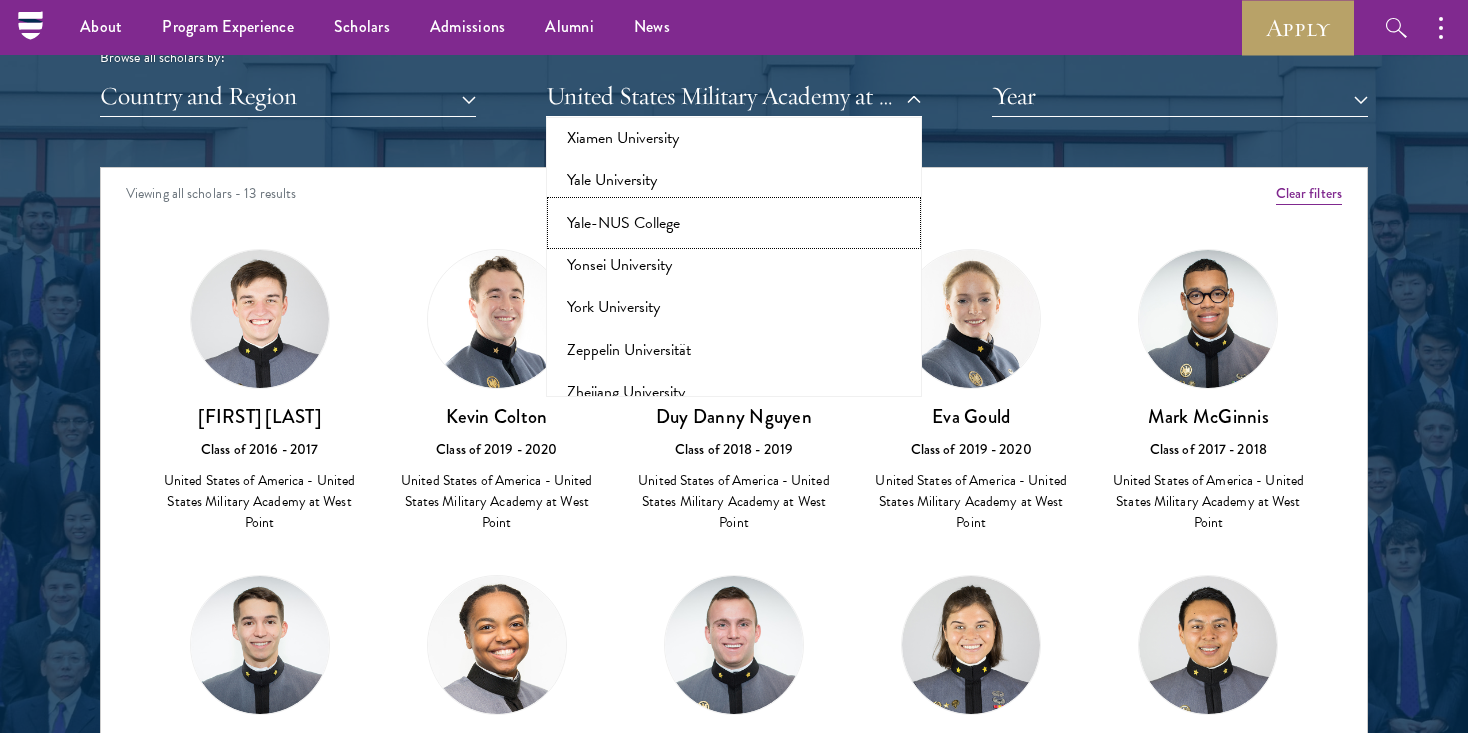 click on "Yale-NUS College" at bounding box center (734, 223) 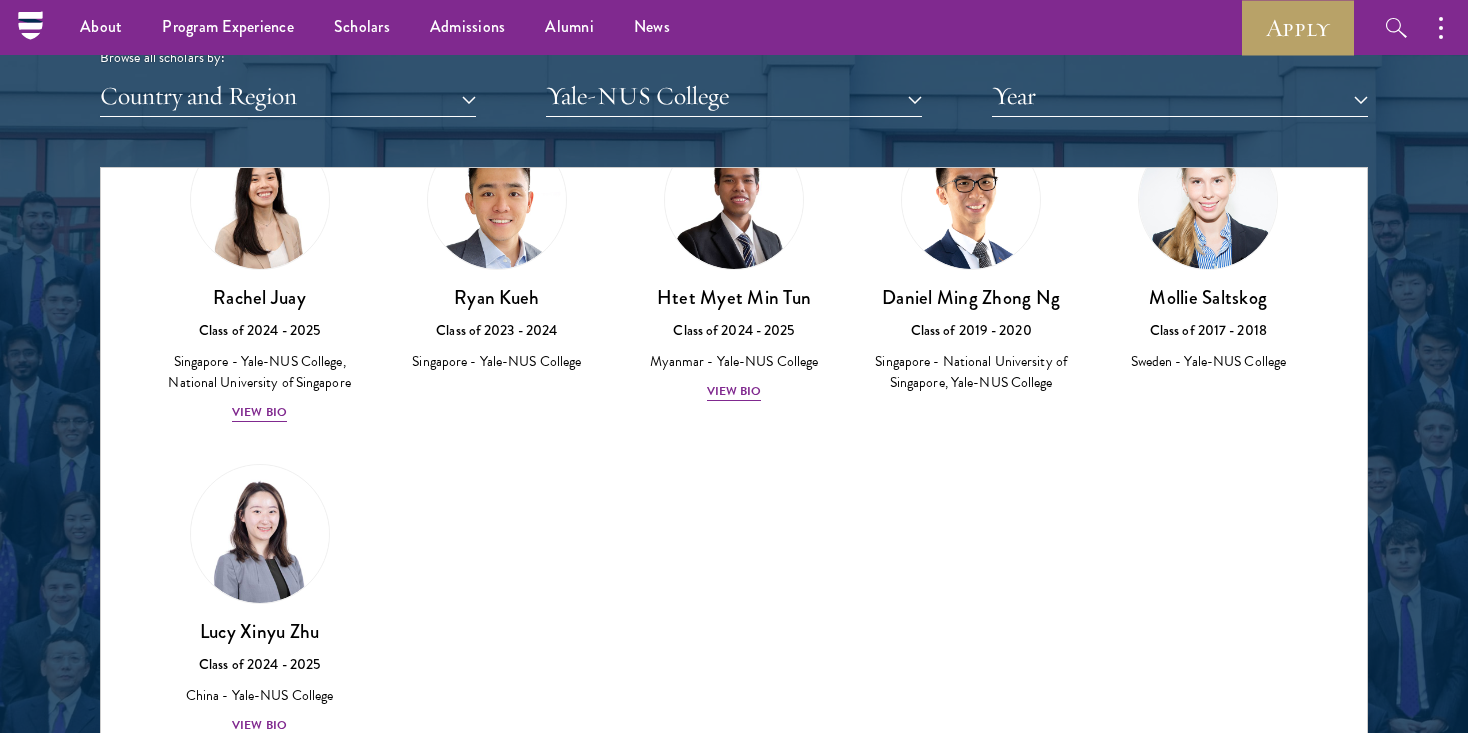 scroll, scrollTop: 150, scrollLeft: 0, axis: vertical 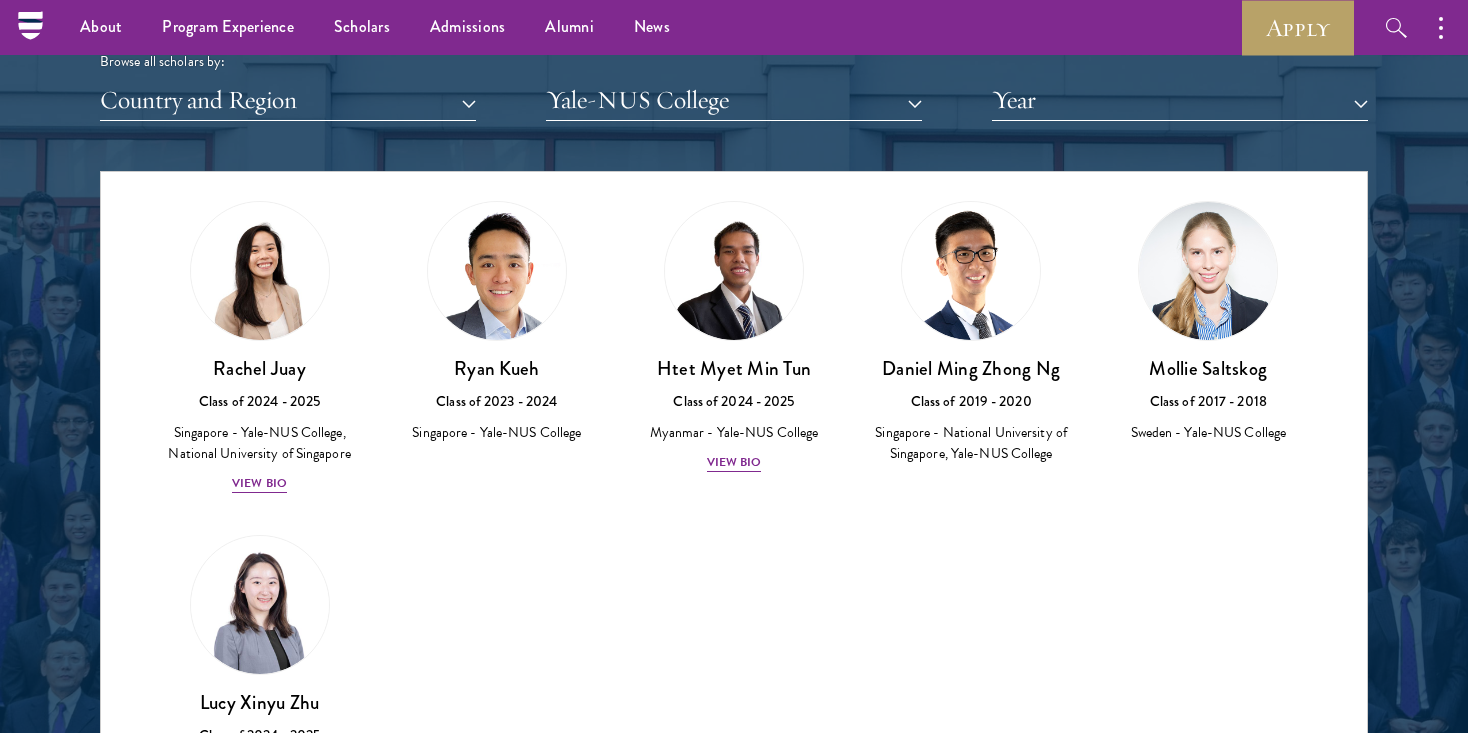 click at bounding box center [971, 271] 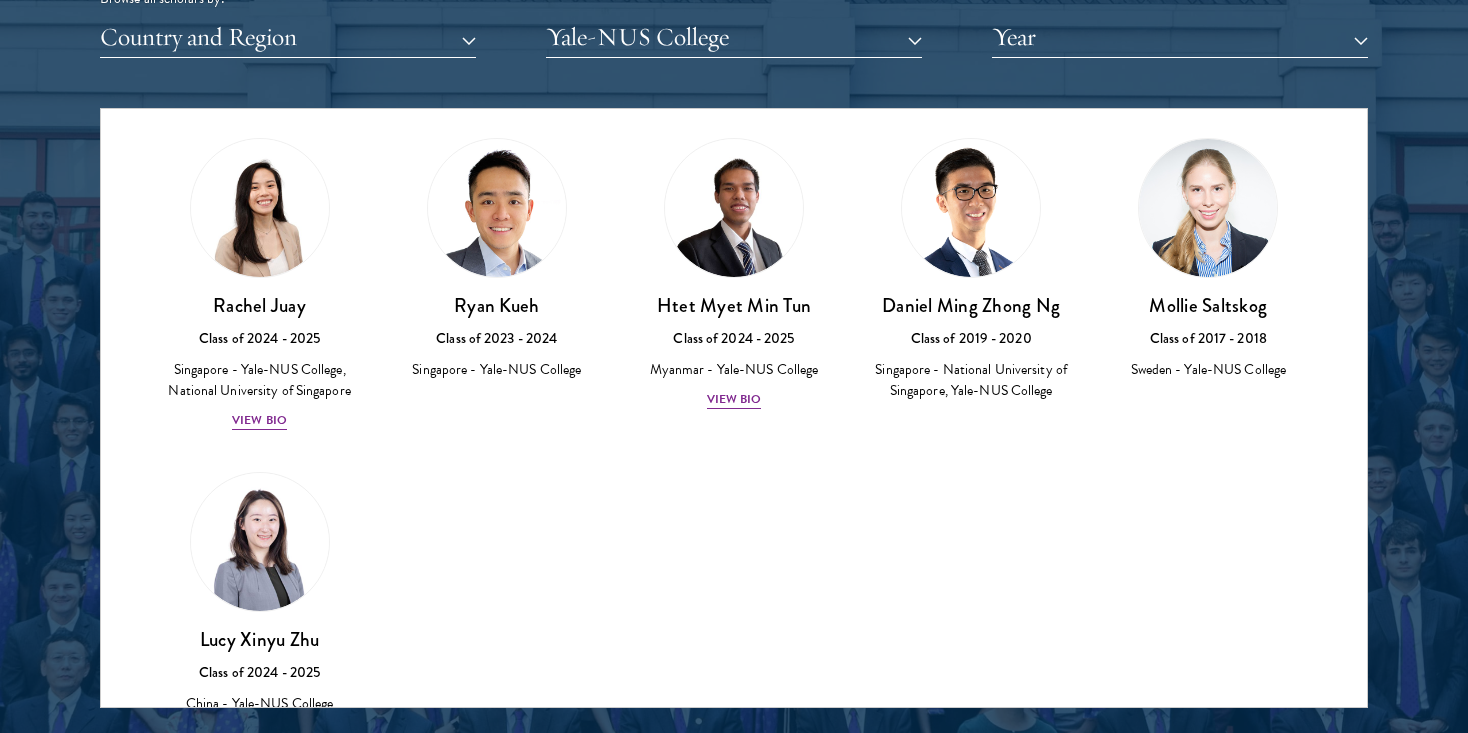 scroll, scrollTop: 2549, scrollLeft: 0, axis: vertical 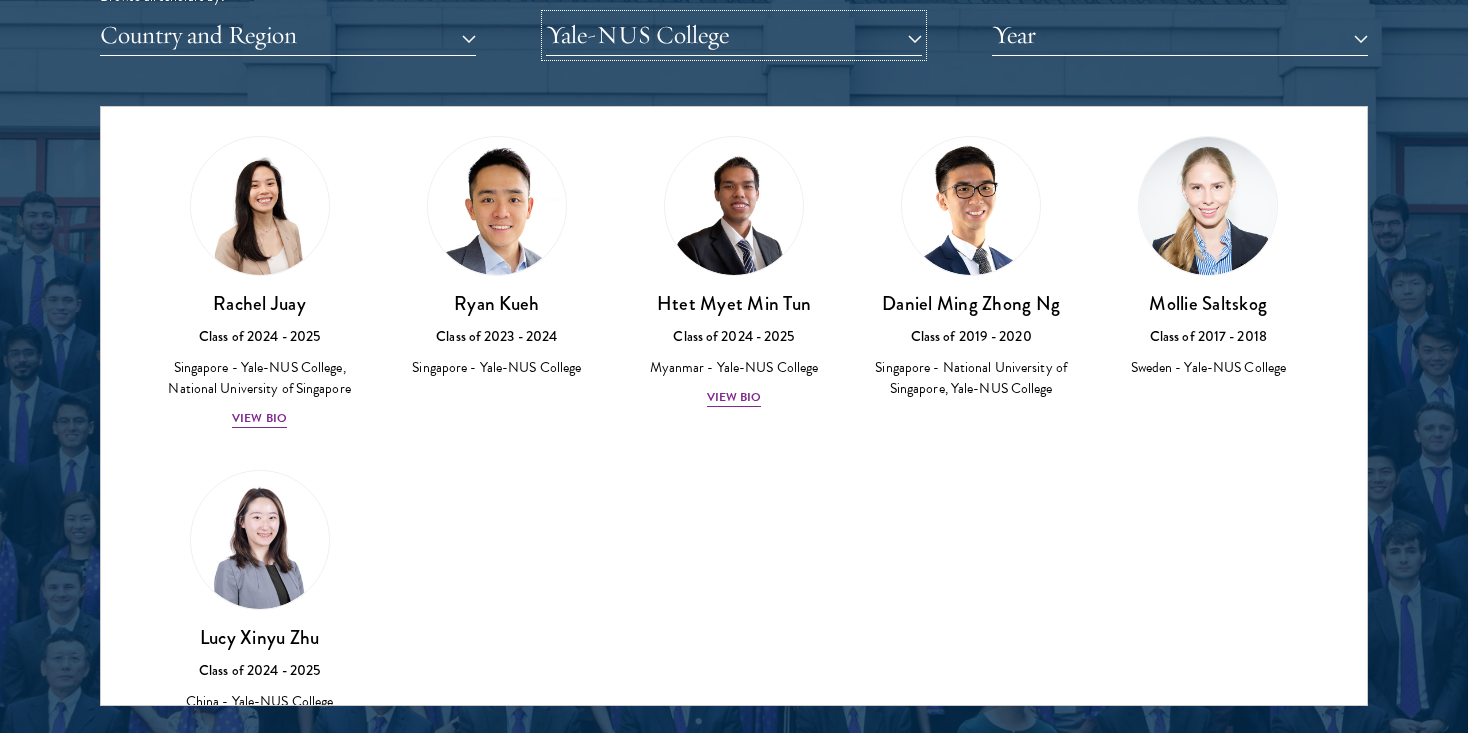 click on "Yale-NUS College" at bounding box center [734, 35] 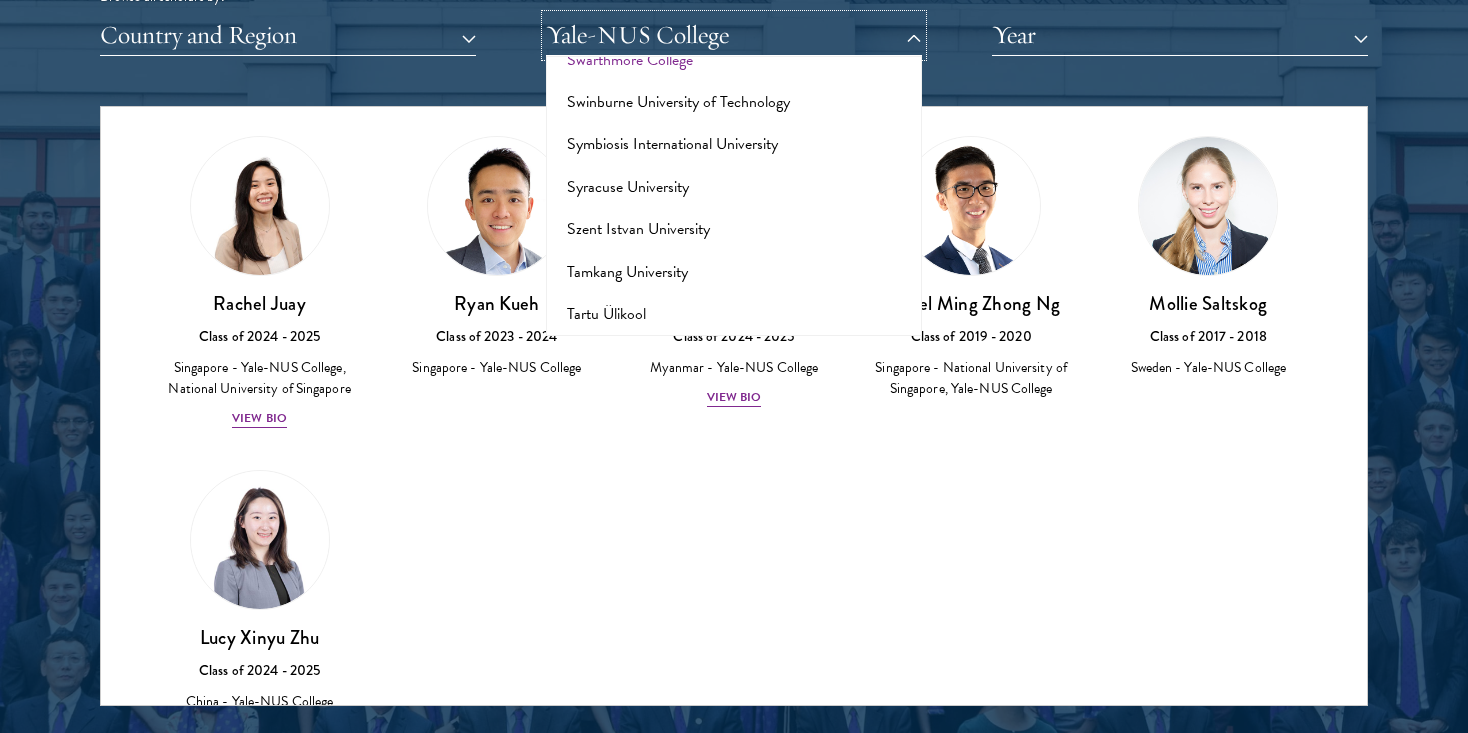scroll, scrollTop: 11609, scrollLeft: 0, axis: vertical 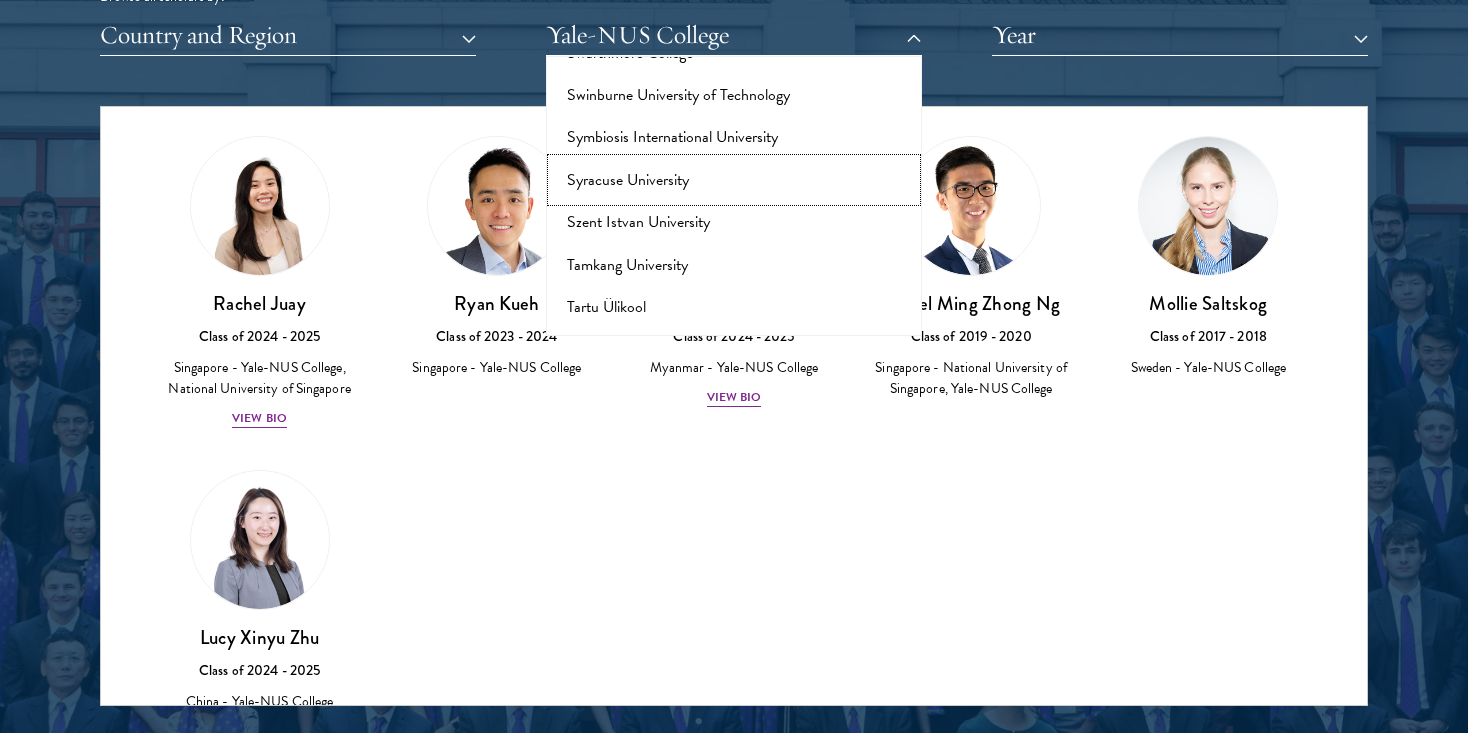 click on "Syracuse University" at bounding box center [734, 180] 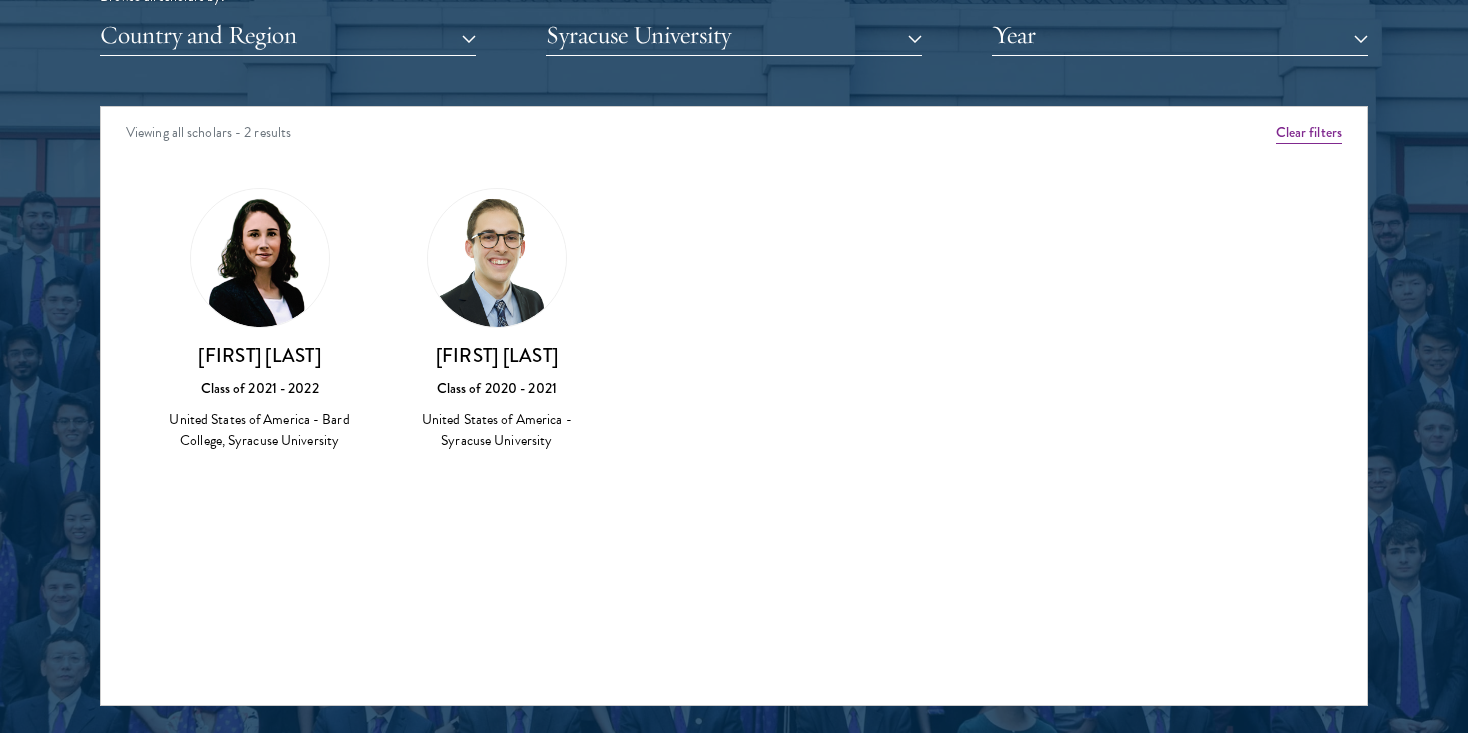 scroll, scrollTop: 0, scrollLeft: 0, axis: both 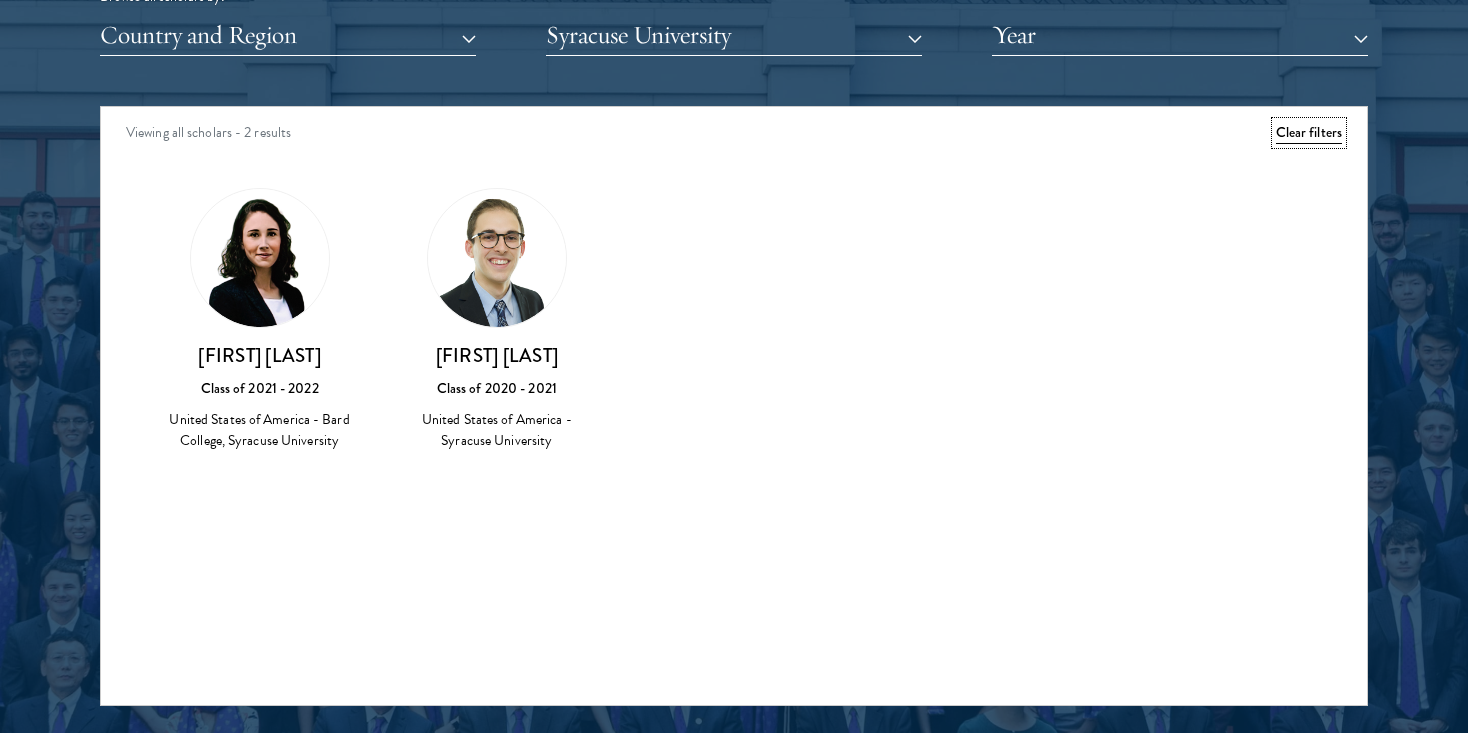 click on "Clear filters" at bounding box center (1309, 133) 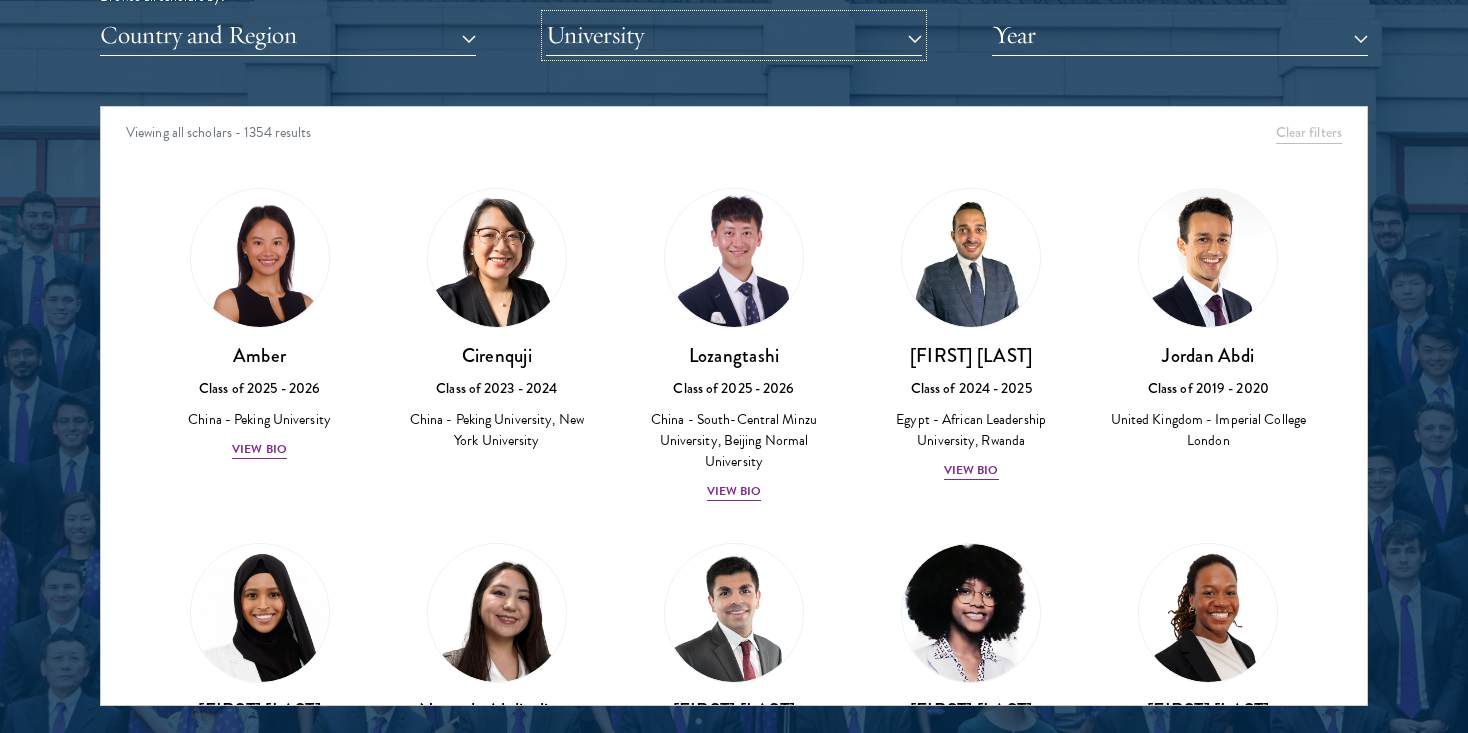 click on "University" at bounding box center (734, 35) 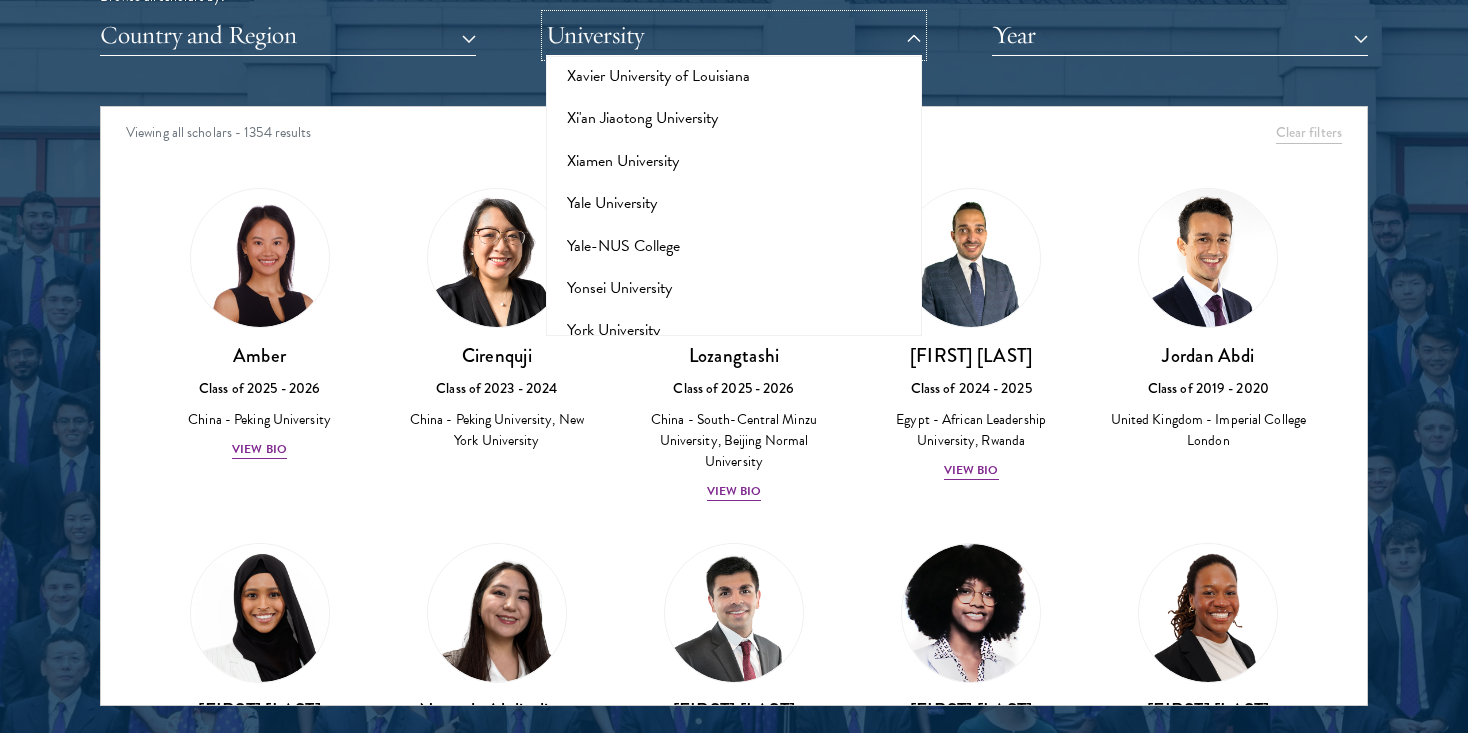 scroll, scrollTop: 20017, scrollLeft: 0, axis: vertical 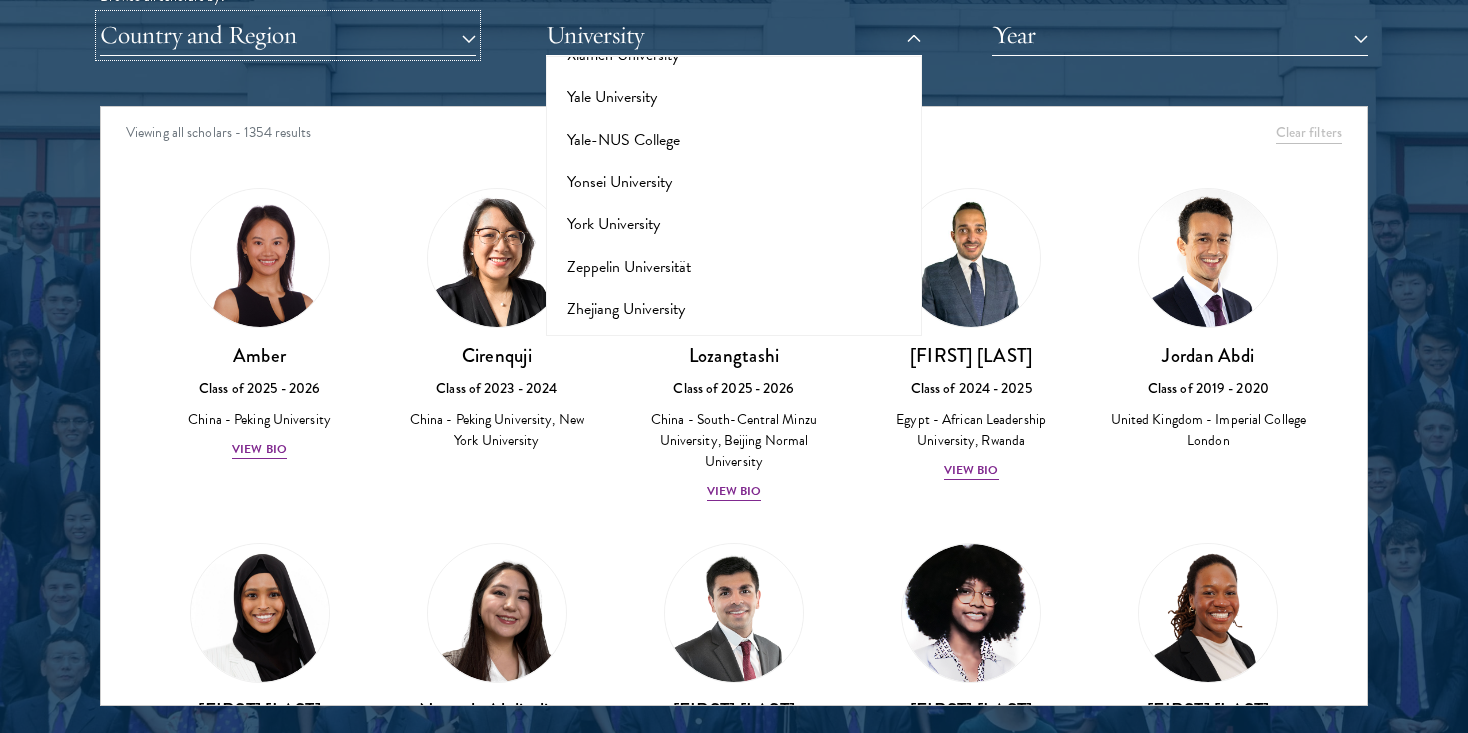 click on "Country and Region" at bounding box center (288, 35) 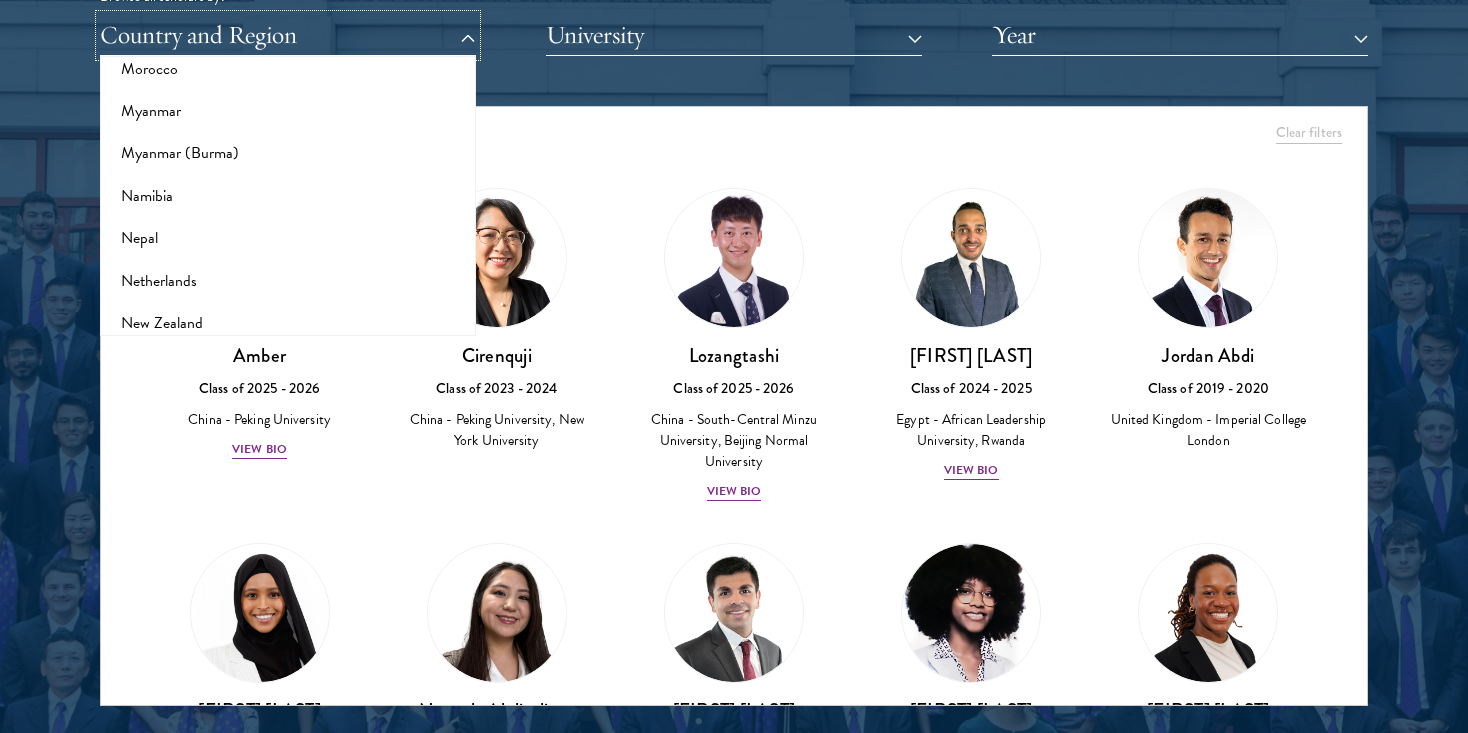 scroll, scrollTop: 2464, scrollLeft: 0, axis: vertical 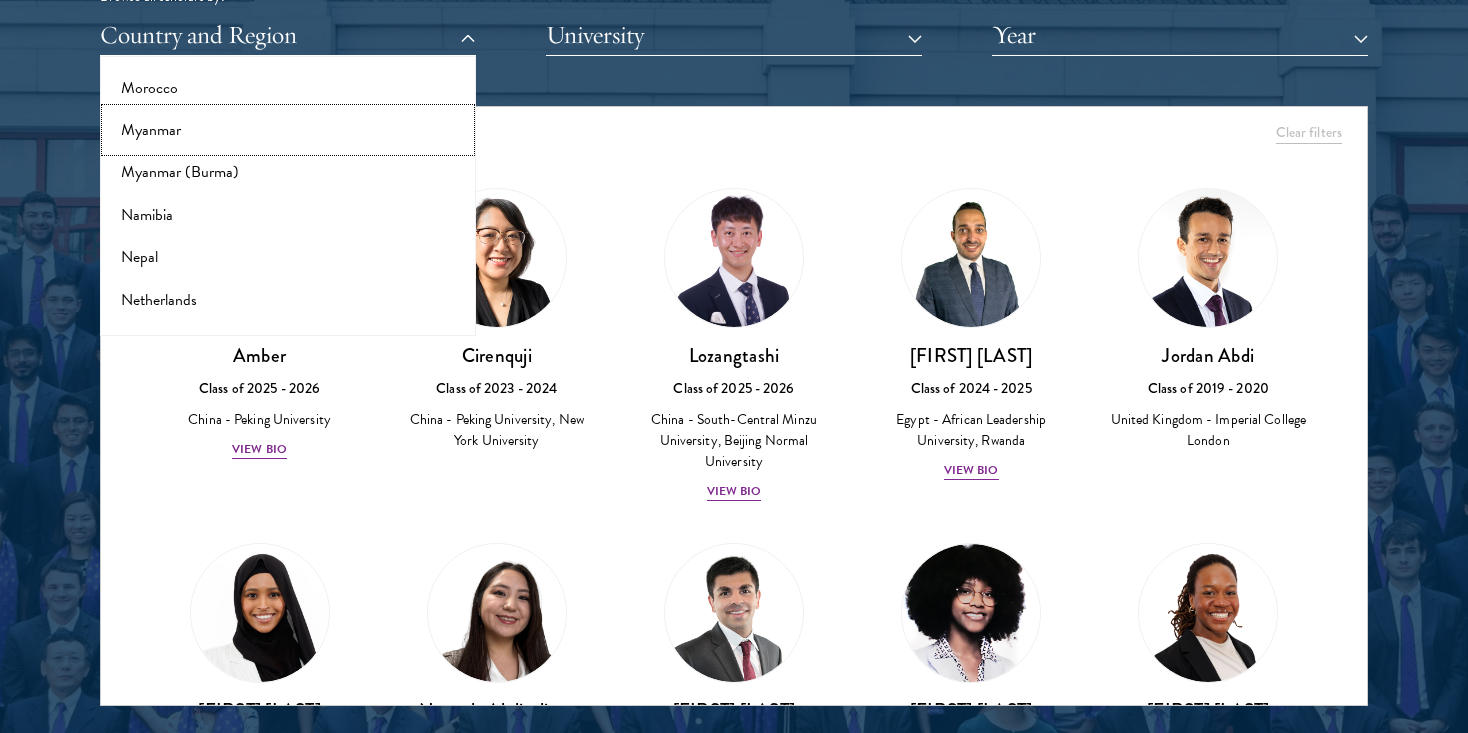 click on "Myanmar" at bounding box center [288, 130] 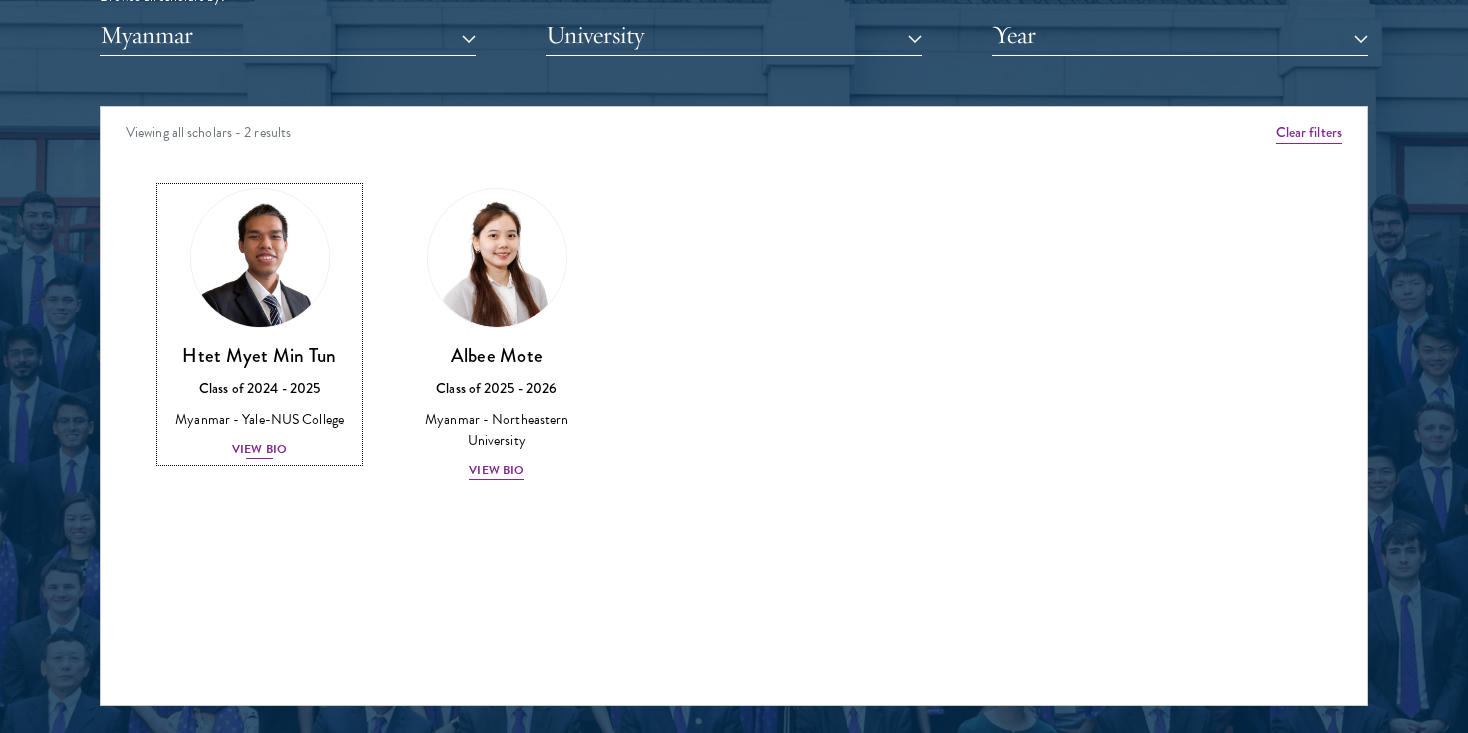 click at bounding box center [260, 258] 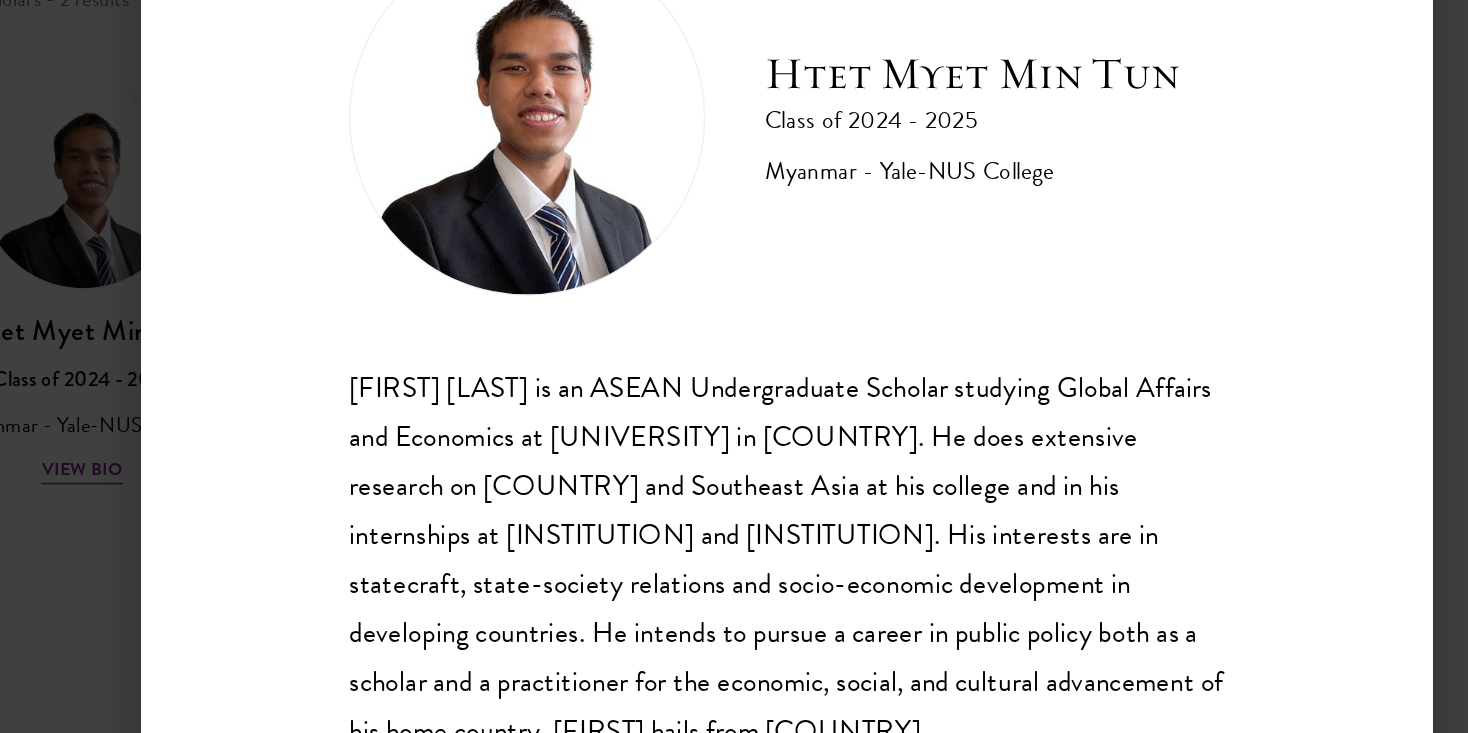 scroll, scrollTop: 2, scrollLeft: 0, axis: vertical 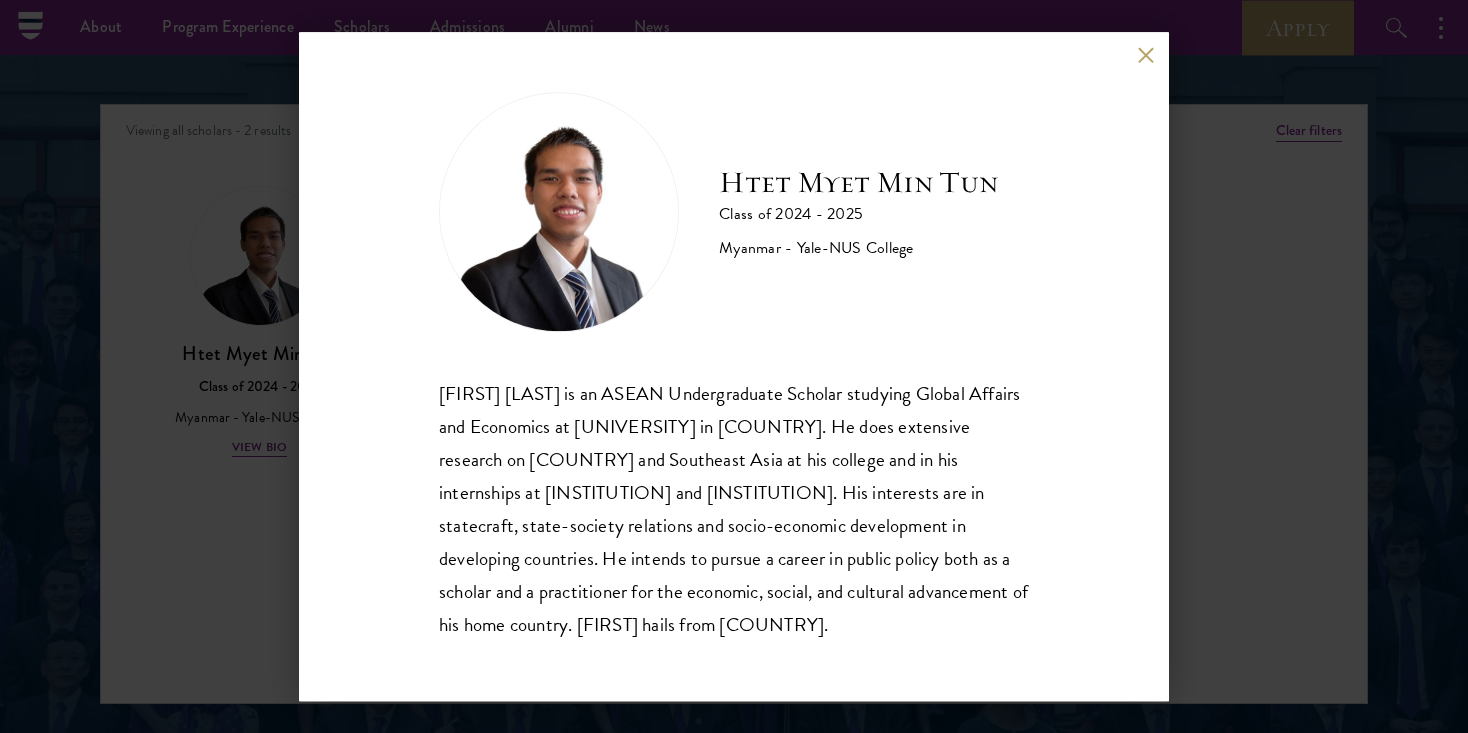click at bounding box center [1145, 55] 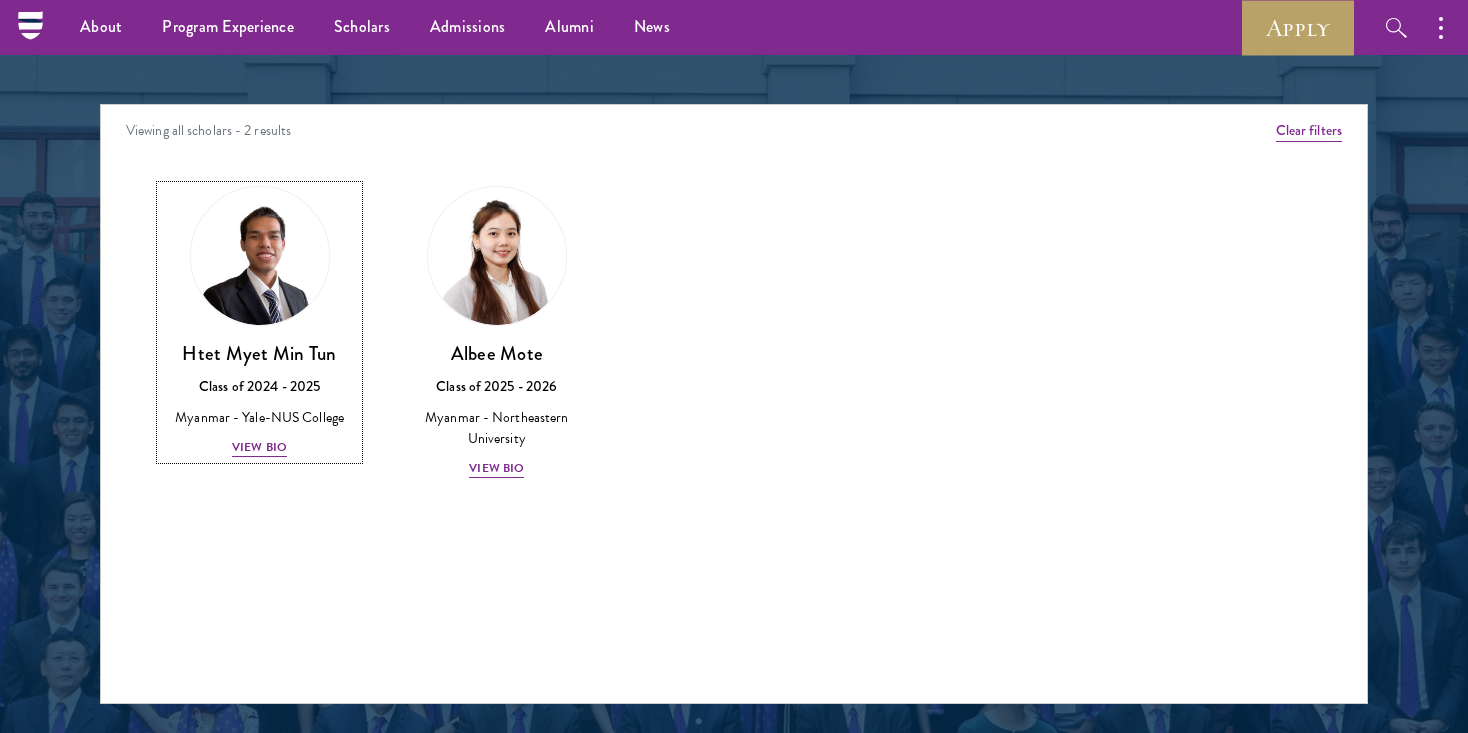 scroll, scrollTop: 2549, scrollLeft: 0, axis: vertical 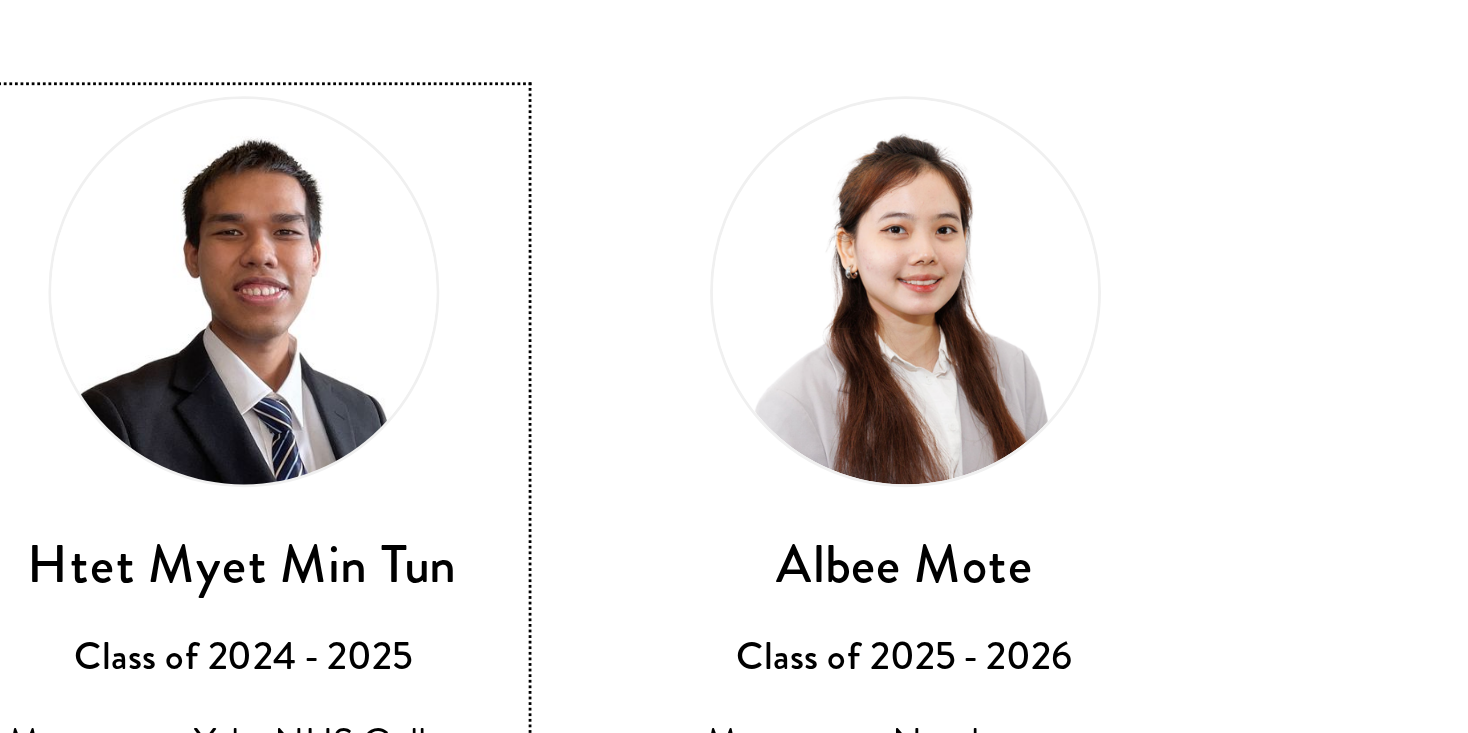 click on "Htet Myet Min Tun" at bounding box center (259, 563) 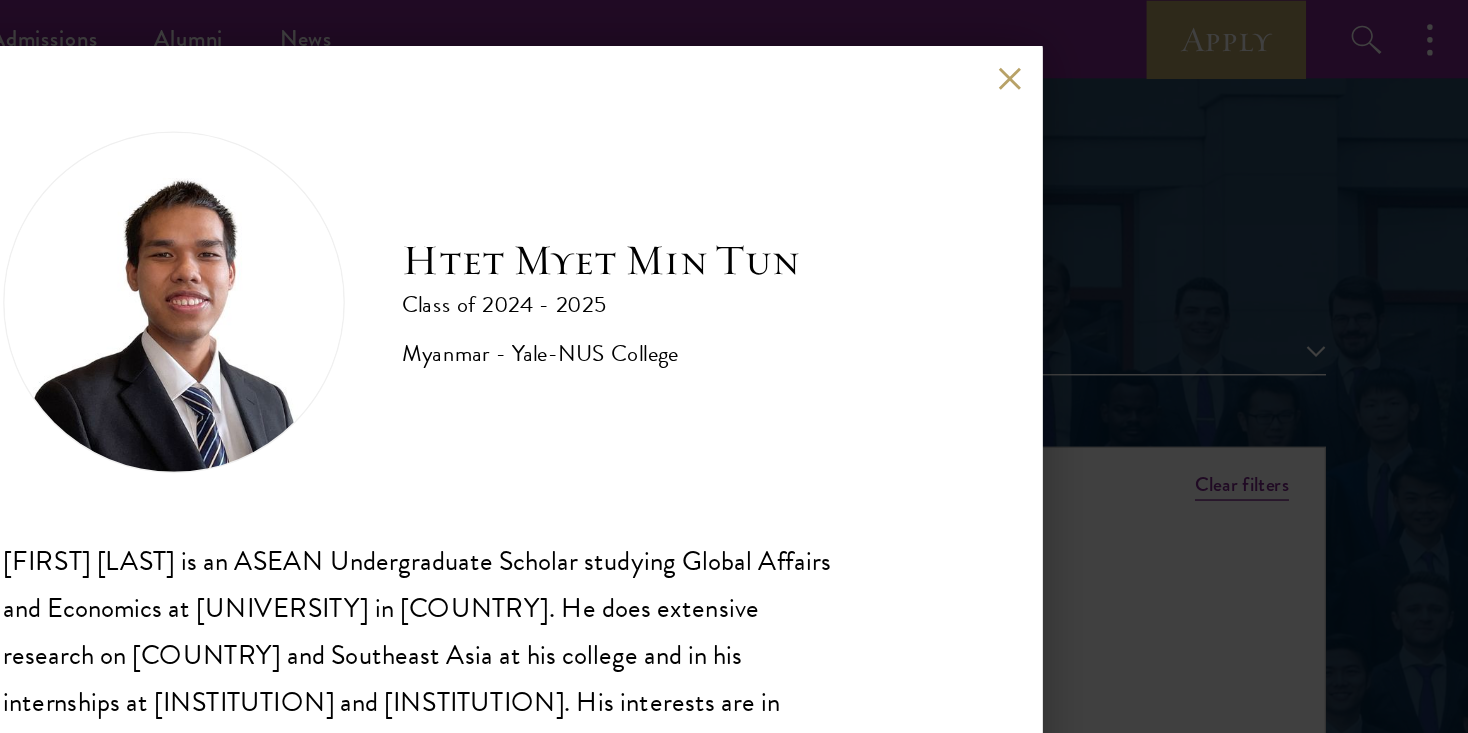 scroll, scrollTop: 2341, scrollLeft: 0, axis: vertical 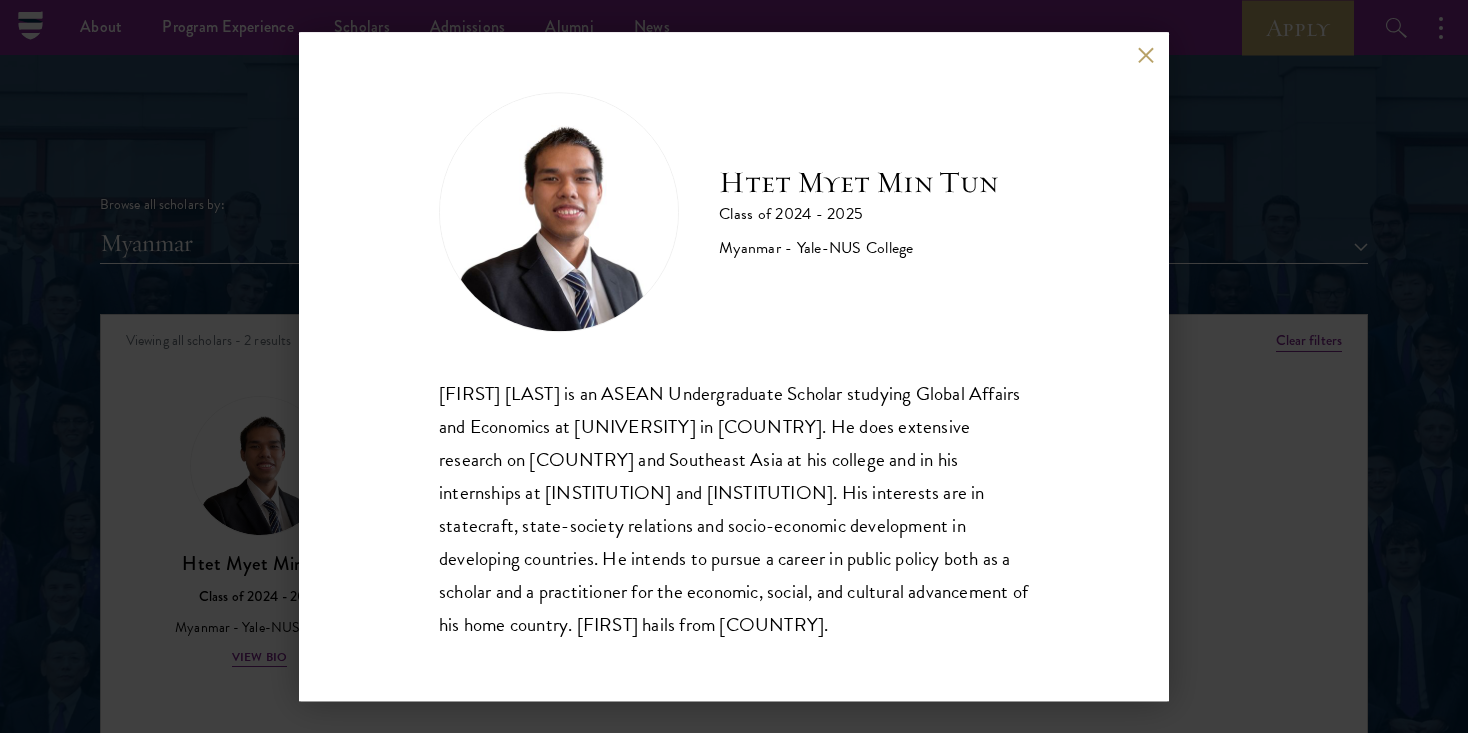 click on "[FIRST] [LAST] is an ASEAN Undergraduate Scholar studying Global Affairs and Economics at [UNIVERSITY] in [COUNTRY]. He does extensive research on [COUNTRY] and Southeast Asia at his college and in his internships at [INSTITUTION] and [INSTITUTION]. His interests are in statecraft, state-society relations and socio-economic development in developing countries. He intends to pursue a career in public policy both as a scholar and a practitioner for the economic, social, and cultural advancement of his home country. [FIRST] hails from [COUNTRY]." at bounding box center [734, 366] 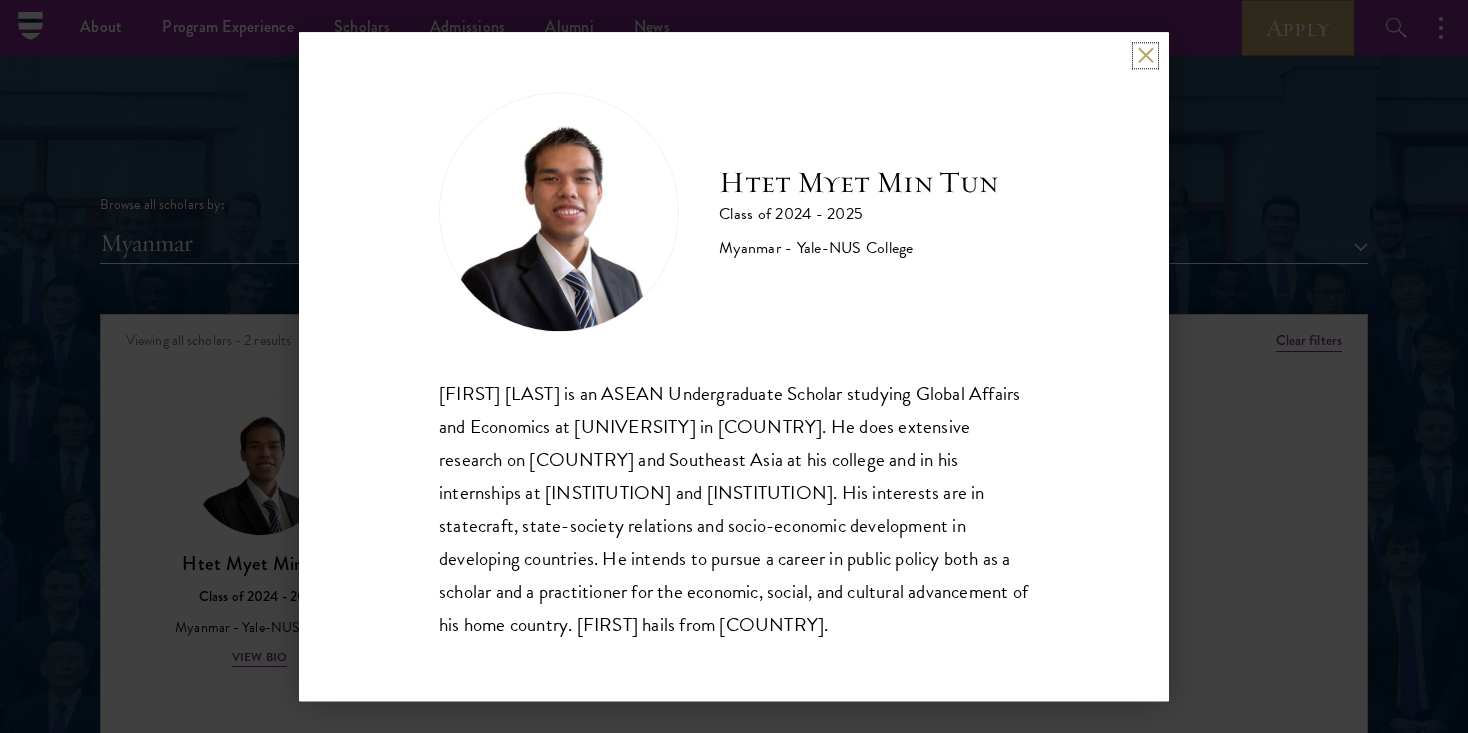 click at bounding box center [1145, 55] 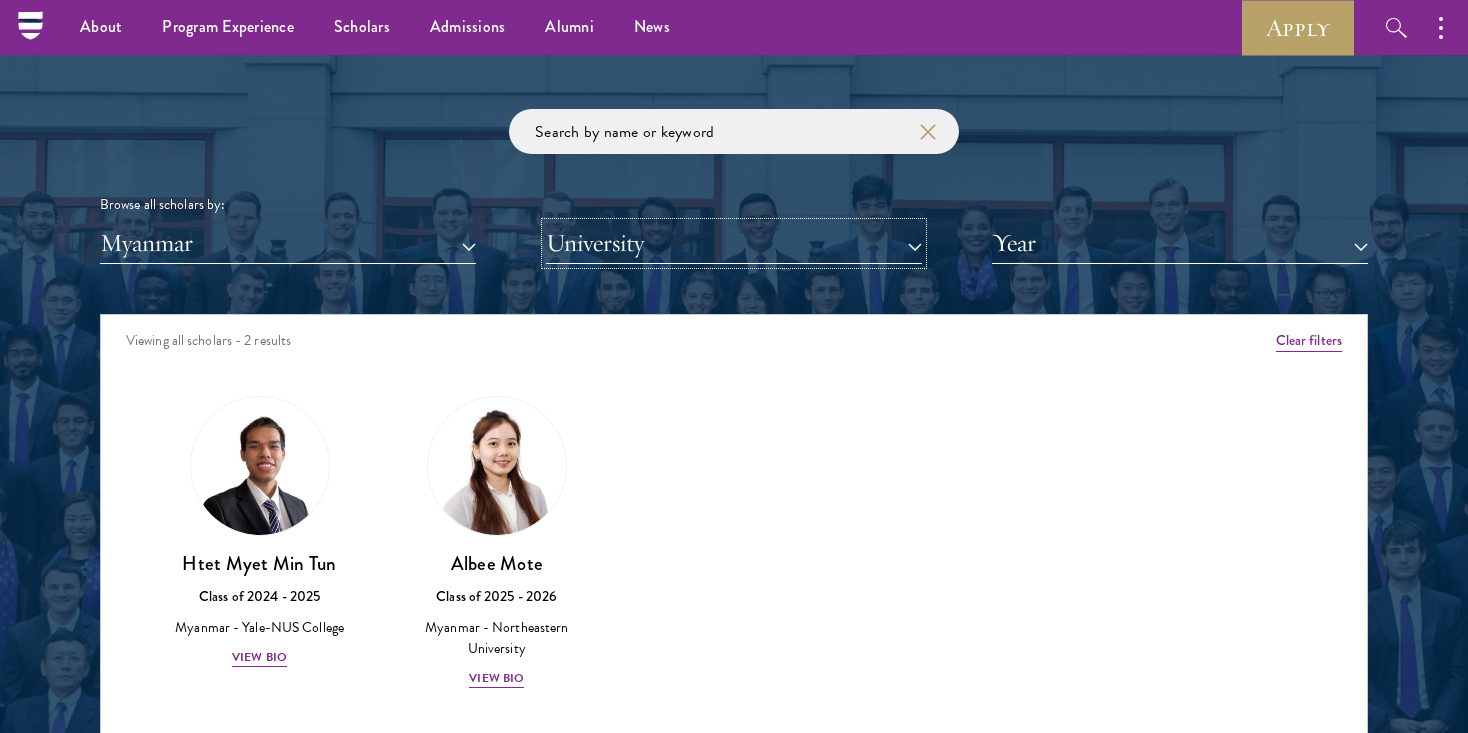 click on "University" at bounding box center [734, 243] 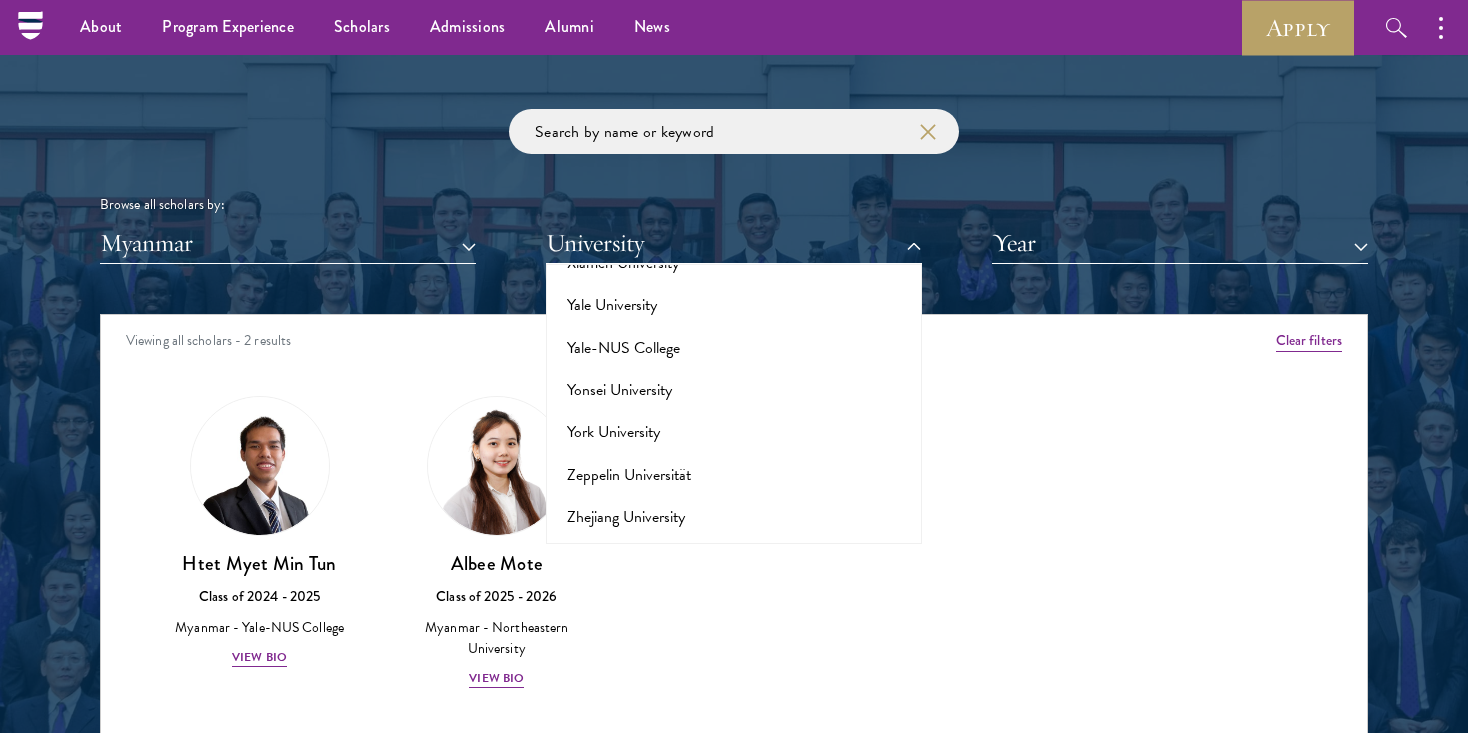 click on "[FIRST]
Class of 2025 - 2026
China - Peking University
View Bio
Cirenquji
Class of 2023 - 2024
China - Peking University, New York University
Lozangtashi
Class of 2025 - 2026
China - South-Central Minzu University, Beijing Normal University
View Bio
HossamEldeen Abdelfatah
Class of 2024 - 2025
Egypt - African Leadership University, Rwanda
View Bio
Jordan Abdi
Class of 2019 - 2020
United Kingdom - Imperial College London
Samia Abdi" at bounding box center (734, 560) 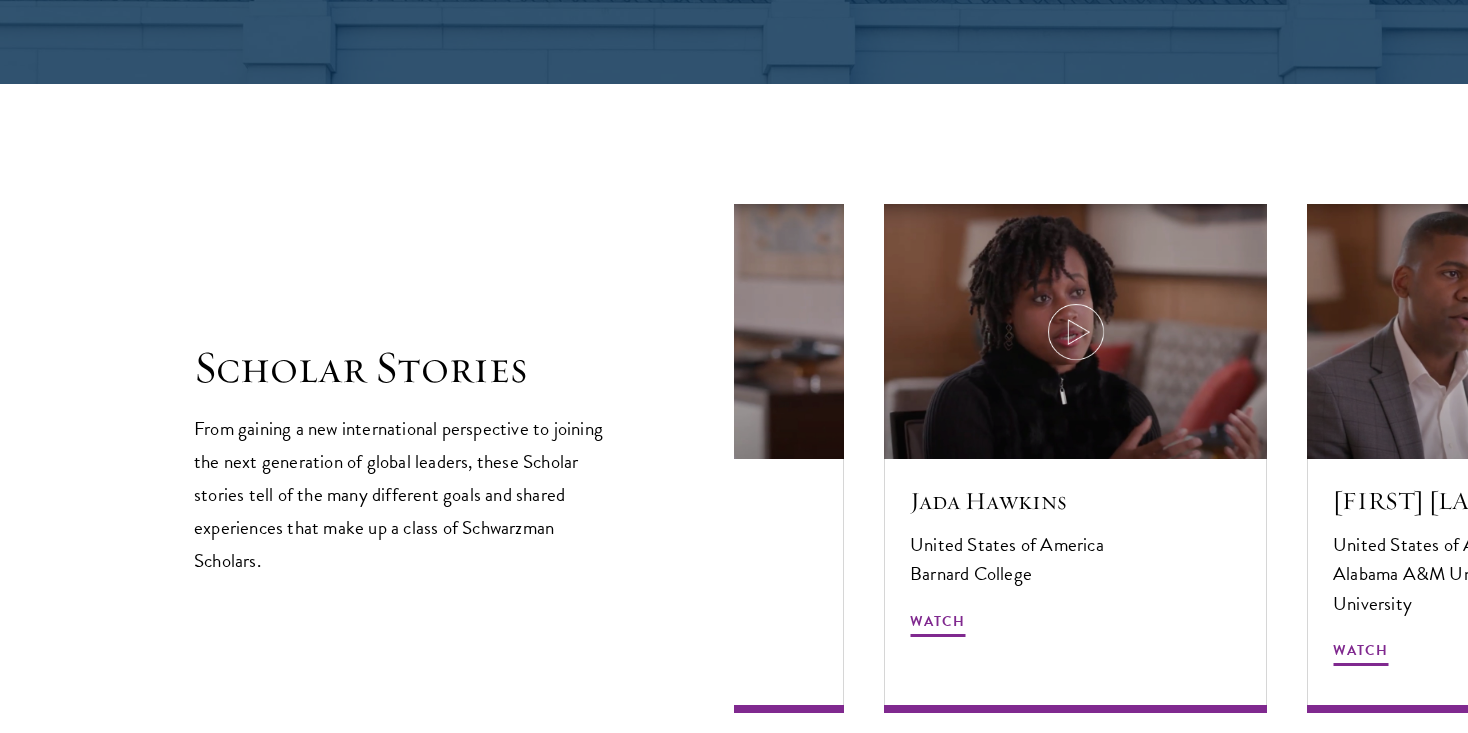 scroll, scrollTop: 3381, scrollLeft: 0, axis: vertical 